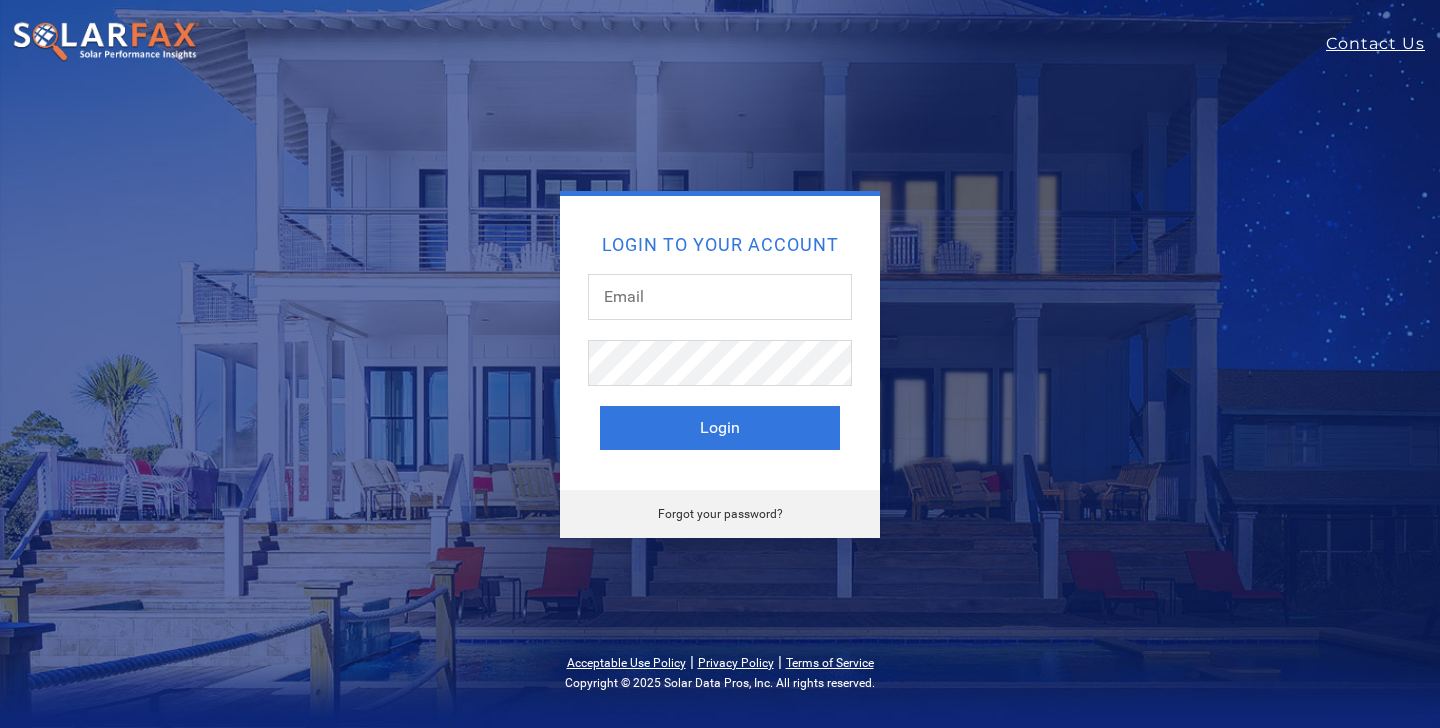 scroll, scrollTop: 0, scrollLeft: 0, axis: both 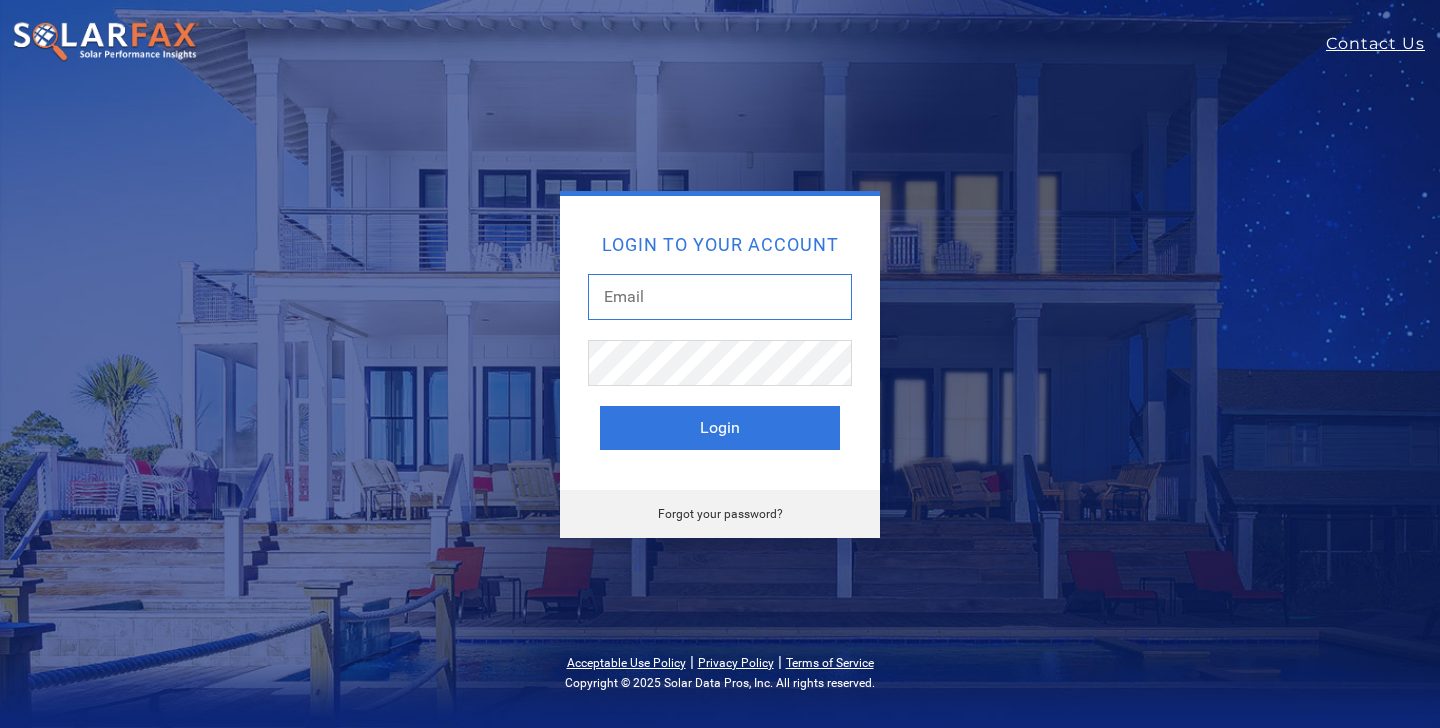 click at bounding box center [720, 297] 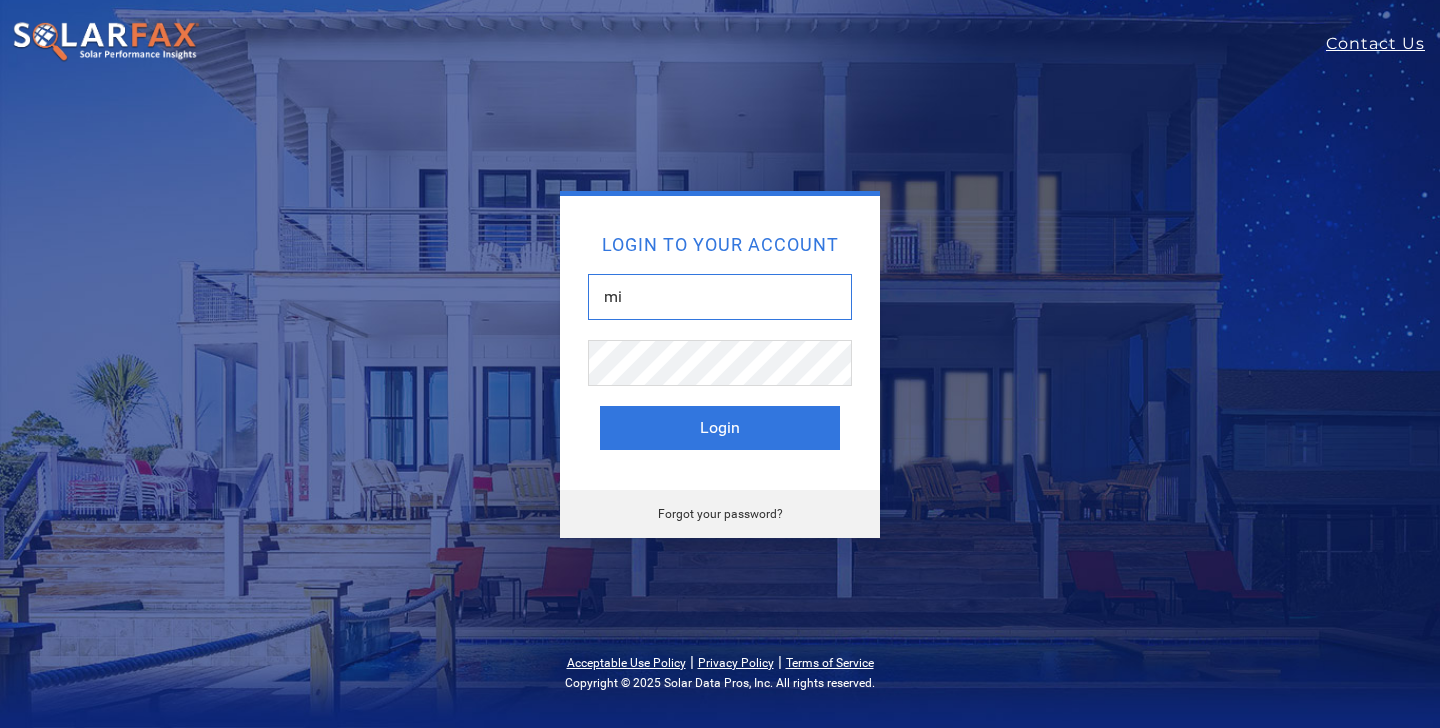 type on "michael.lee@ambrosesolar.com" 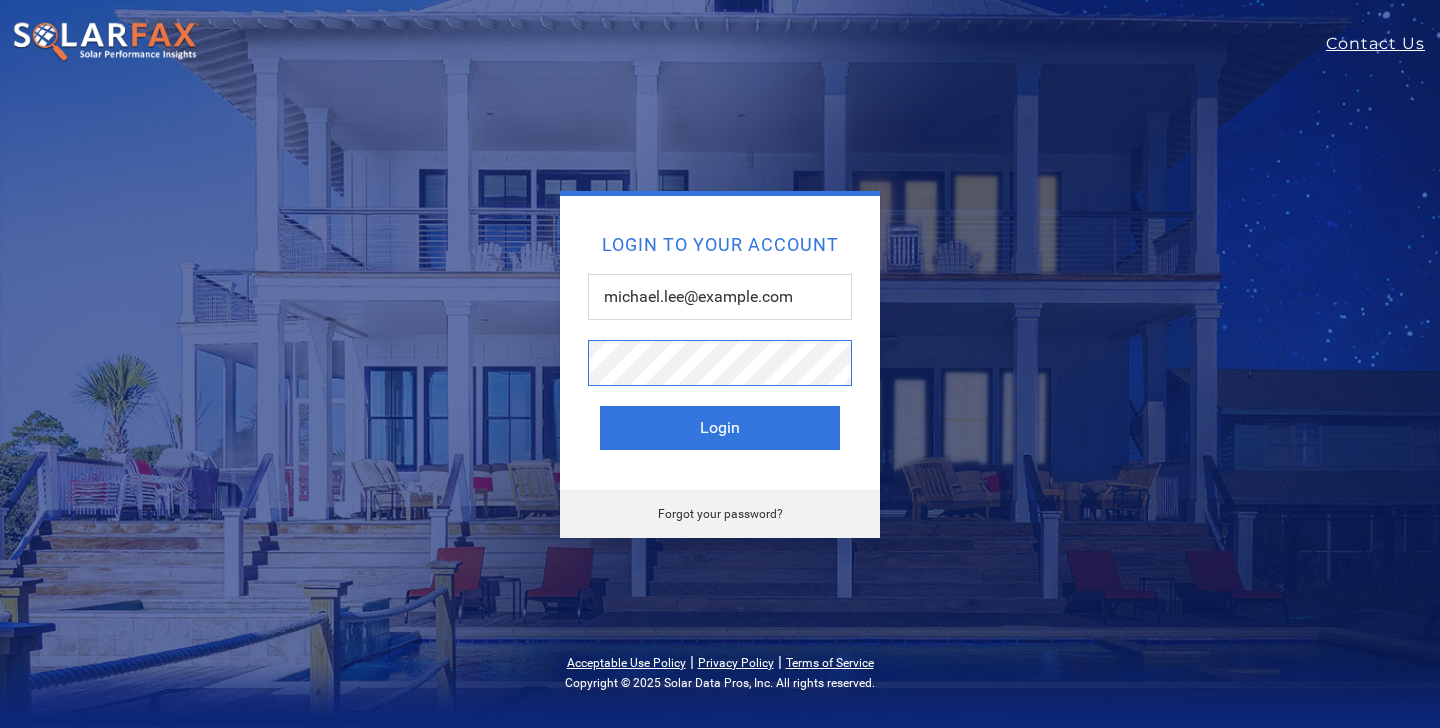 click on "Login" at bounding box center [720, 428] 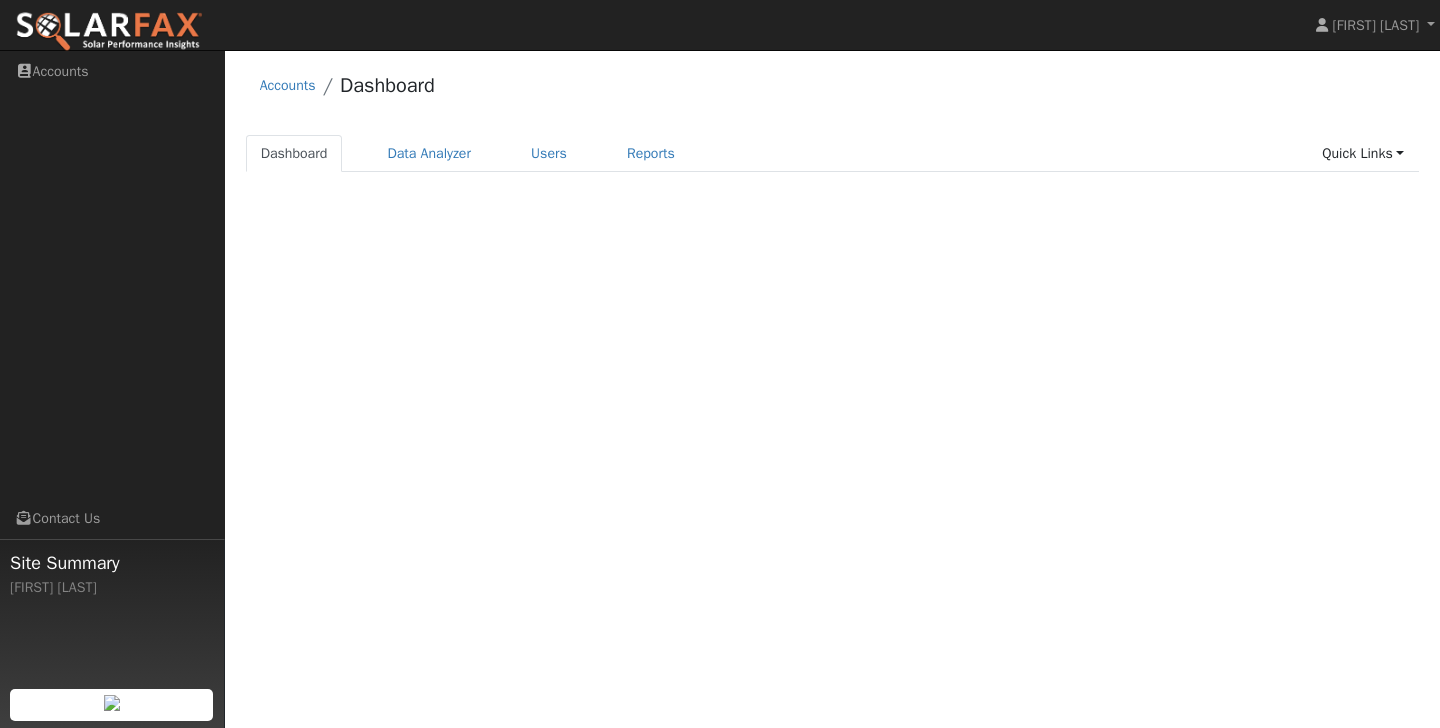 scroll, scrollTop: 0, scrollLeft: 0, axis: both 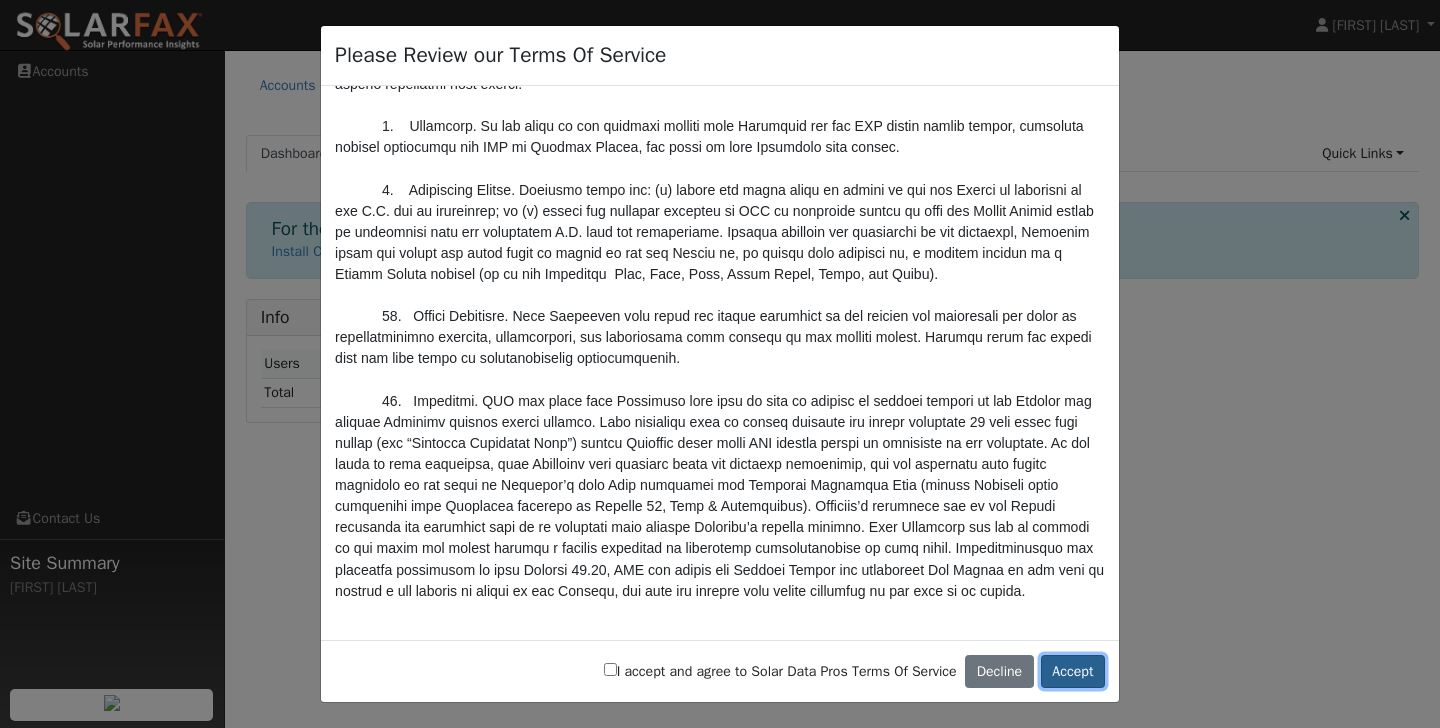 click on "Accept" at bounding box center [1073, 672] 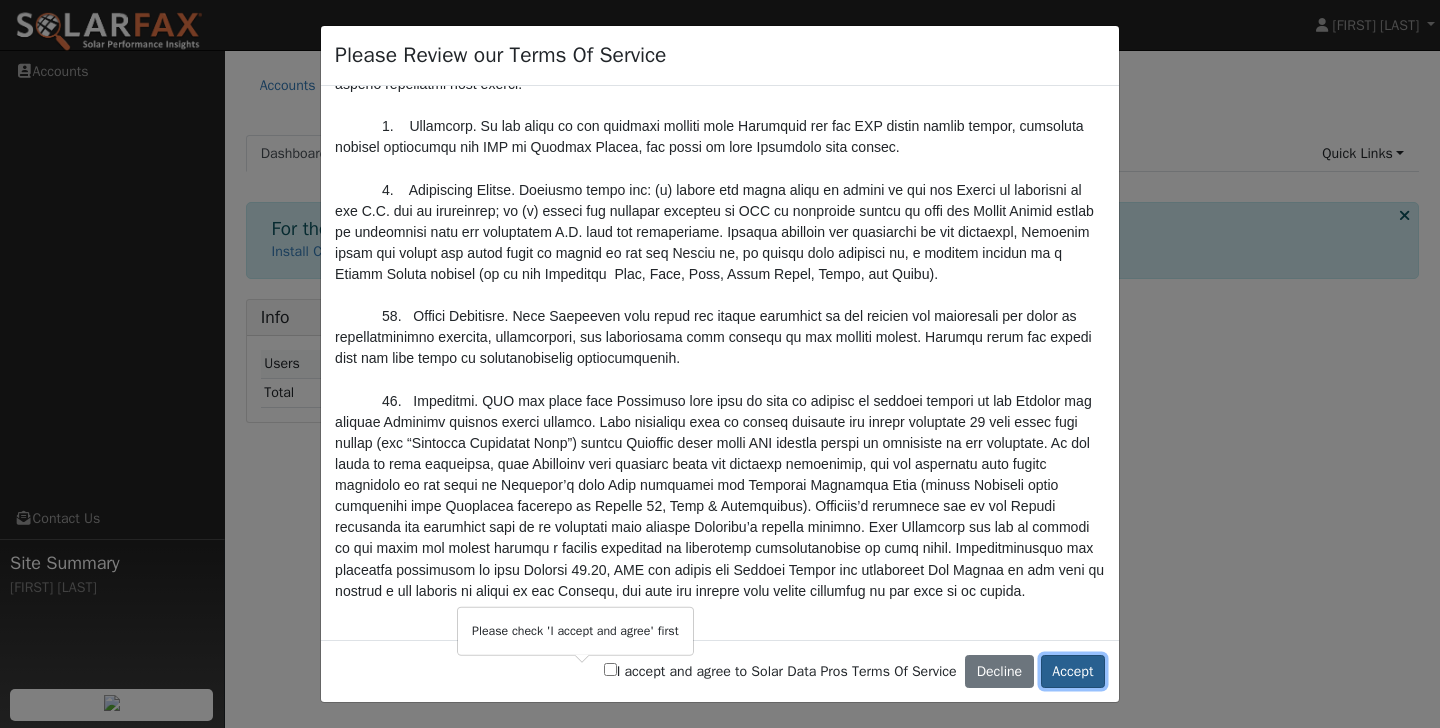 click on "Accept" at bounding box center [1073, 672] 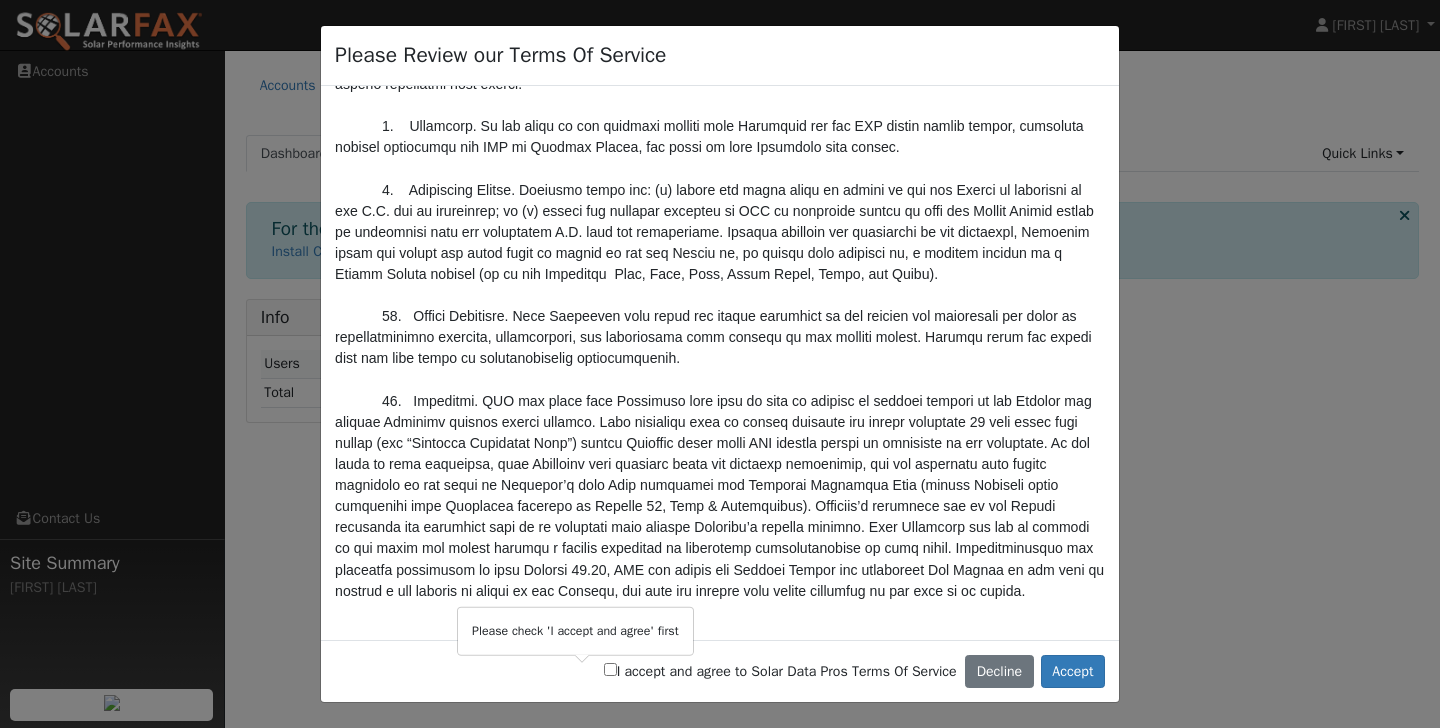click on "I accept and agree to Solar Data Pros Terms Of Service" at bounding box center [780, 671] 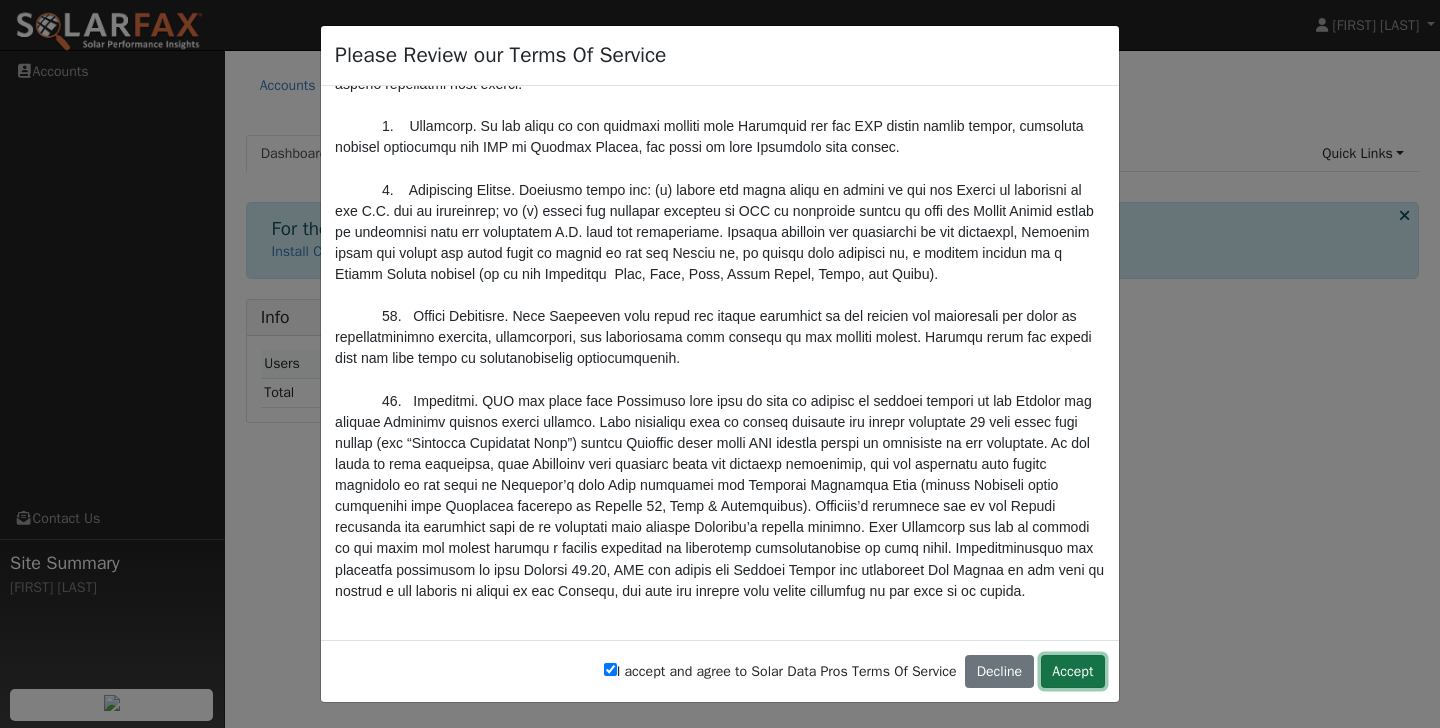 click on "Accept" at bounding box center [1073, 672] 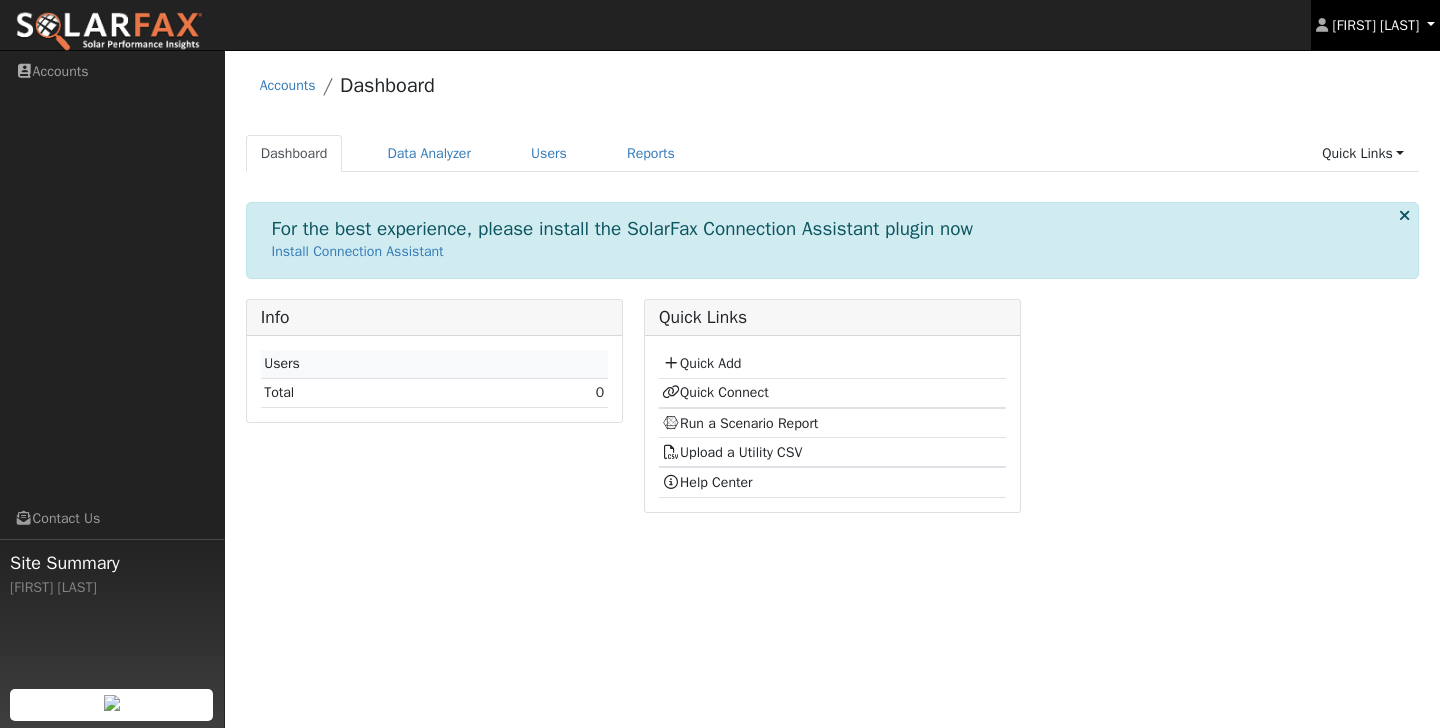 click on "Michael Lee" at bounding box center [1376, 25] 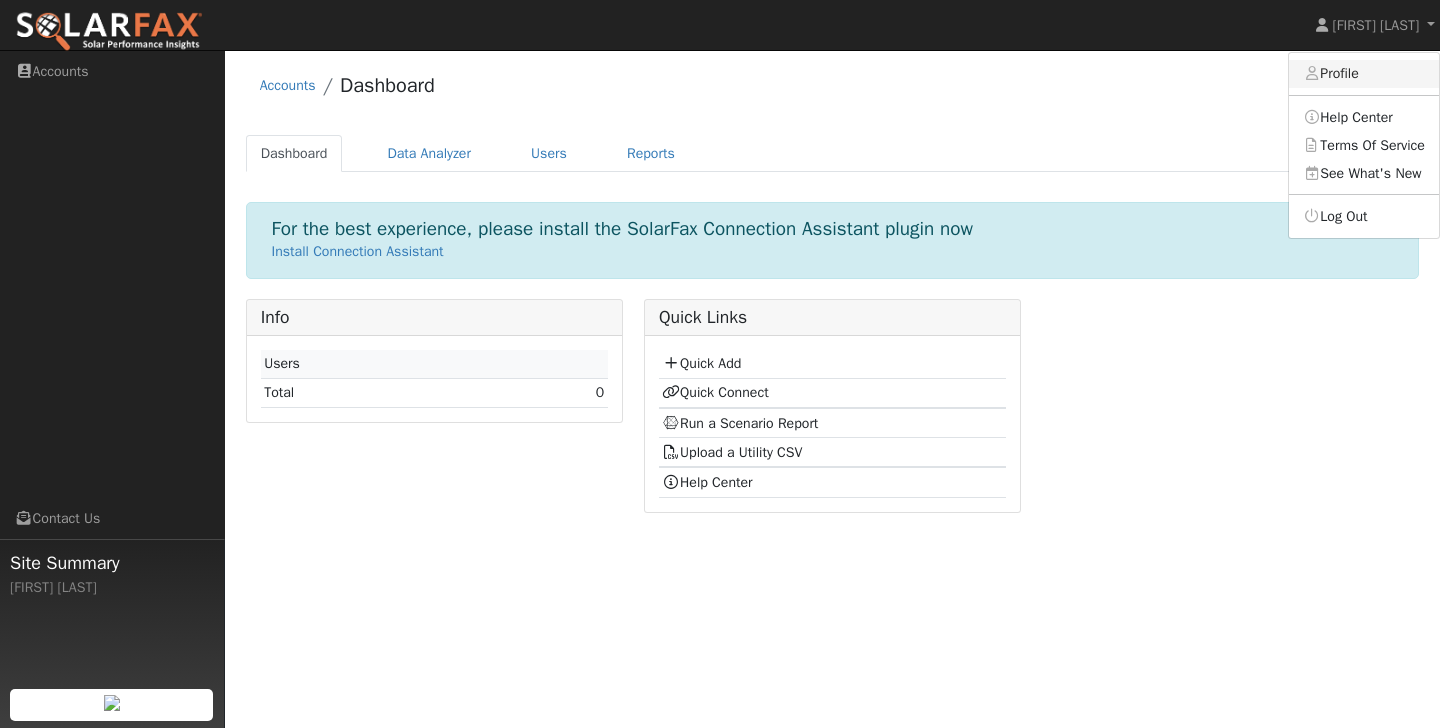 click on "Profile" at bounding box center [1364, 74] 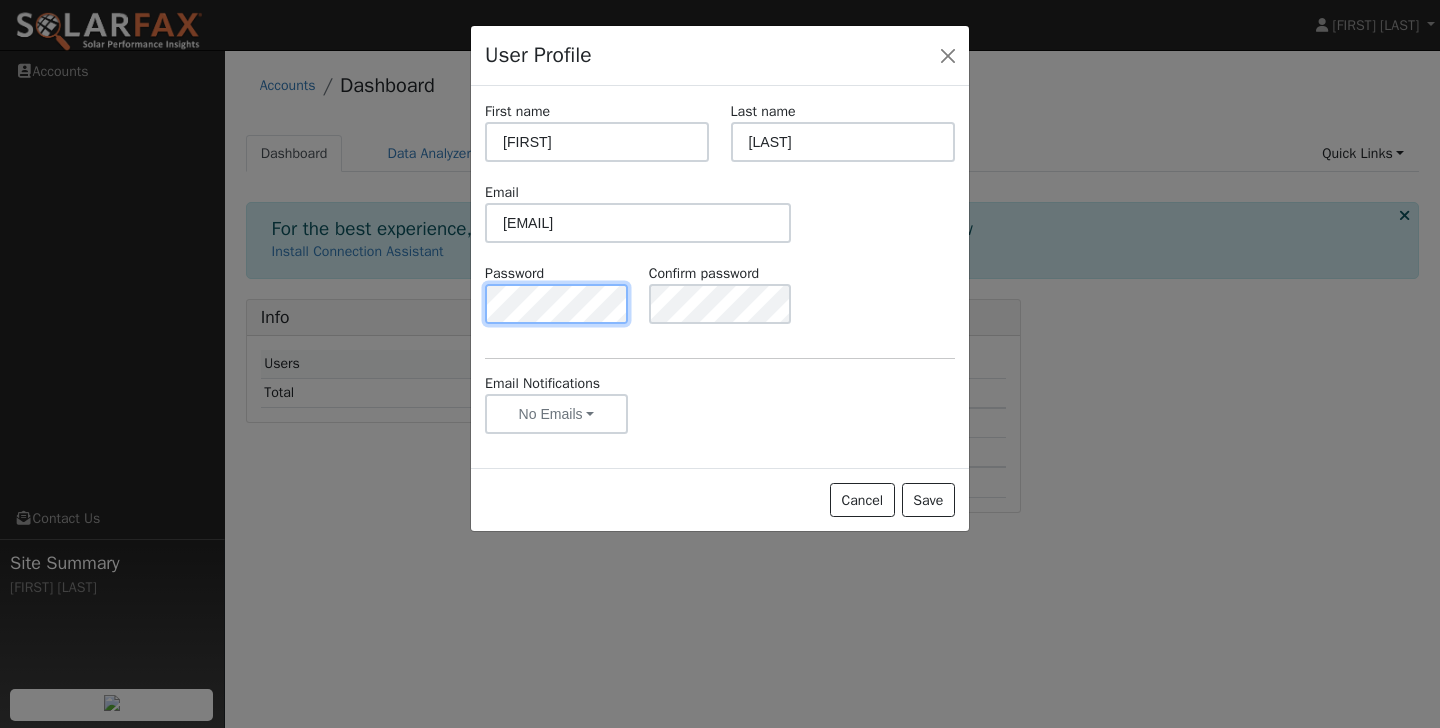 click on "User Profile First name Michael Last name Lee Email michael.lee@ambrosesolar.com Password Confirm password Email Notifications No Emails No Emails Weekly Emails Monthly Emails Cancel Save" at bounding box center (720, 364) 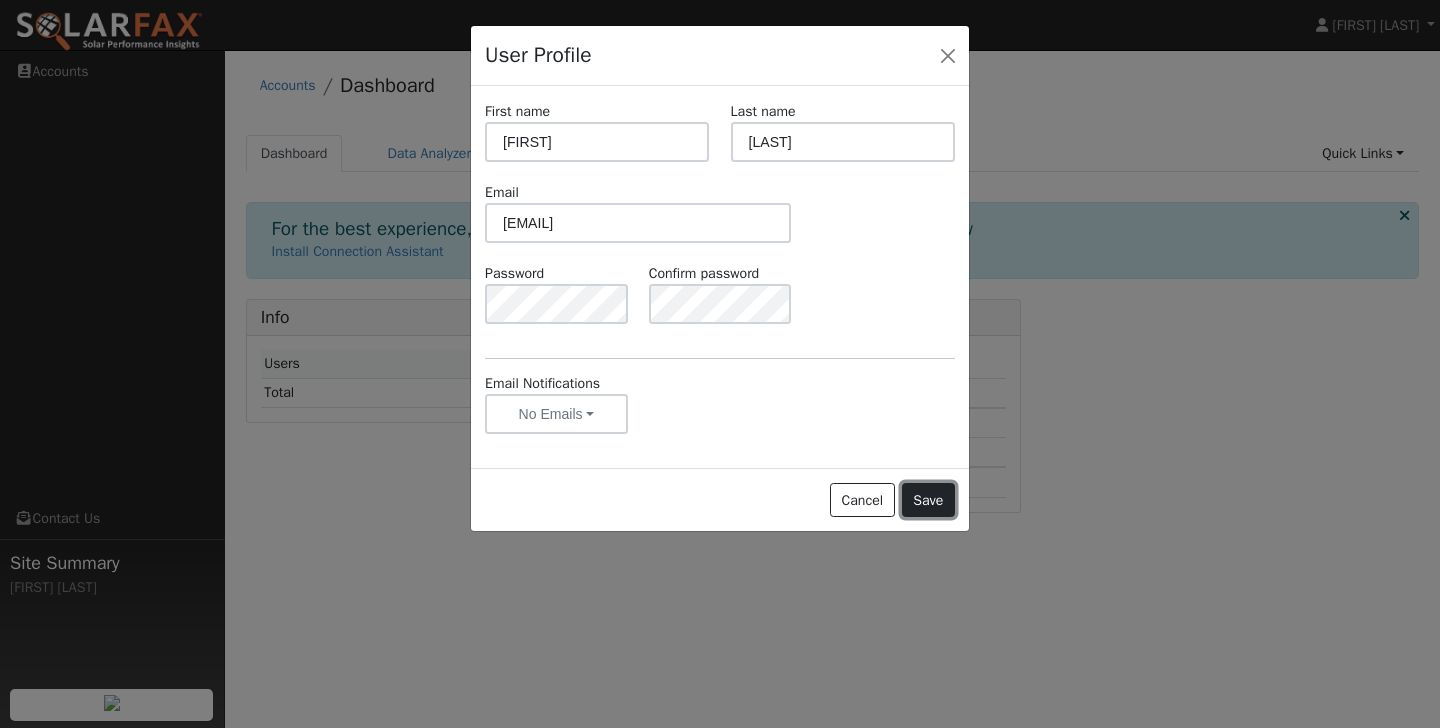 click on "Save" at bounding box center (928, 500) 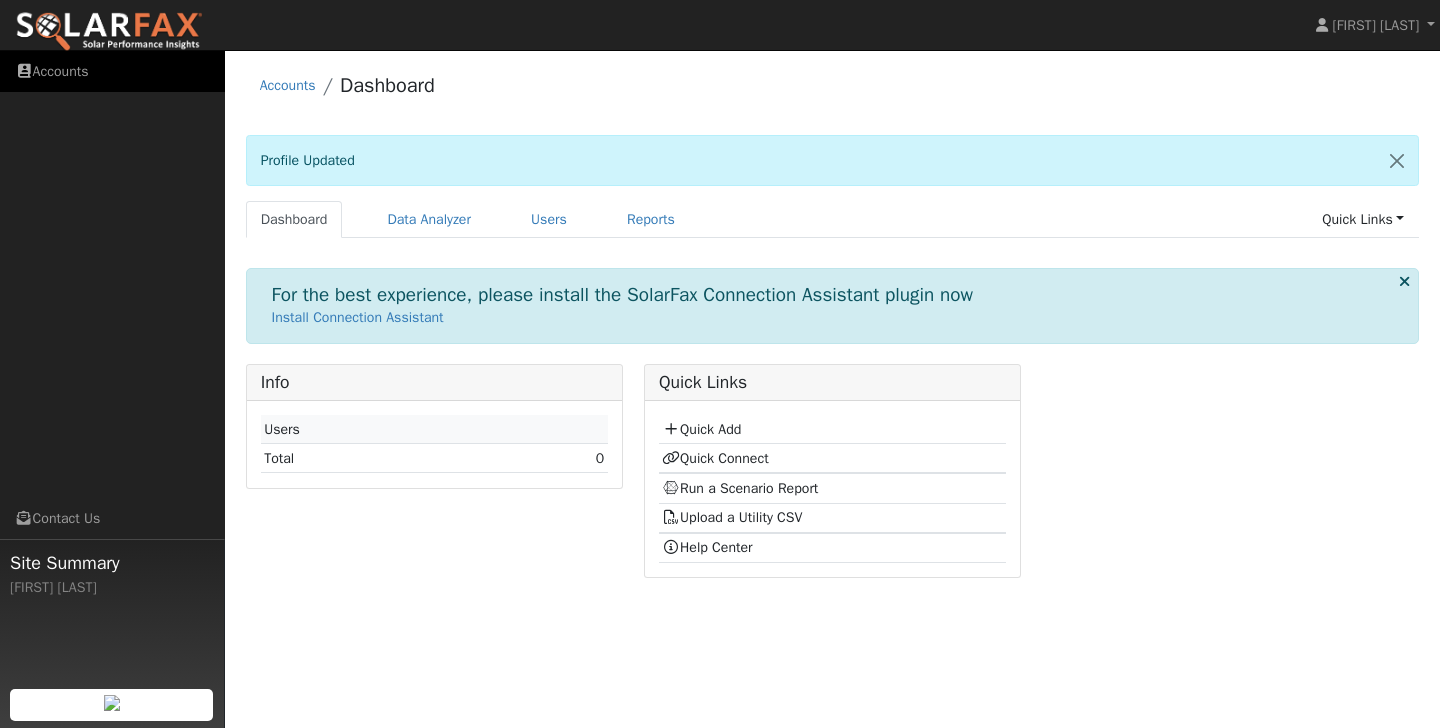 click on "Accounts" at bounding box center (112, 71) 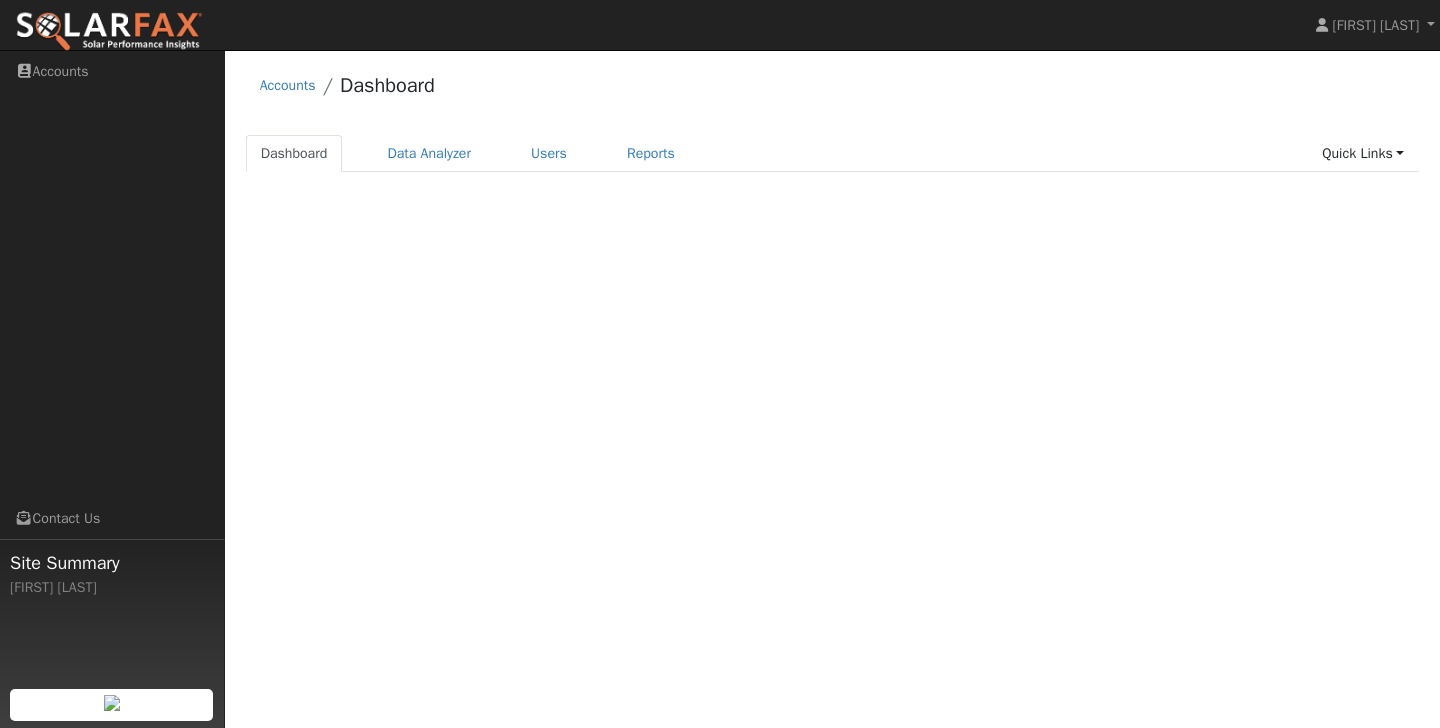 scroll, scrollTop: 0, scrollLeft: 0, axis: both 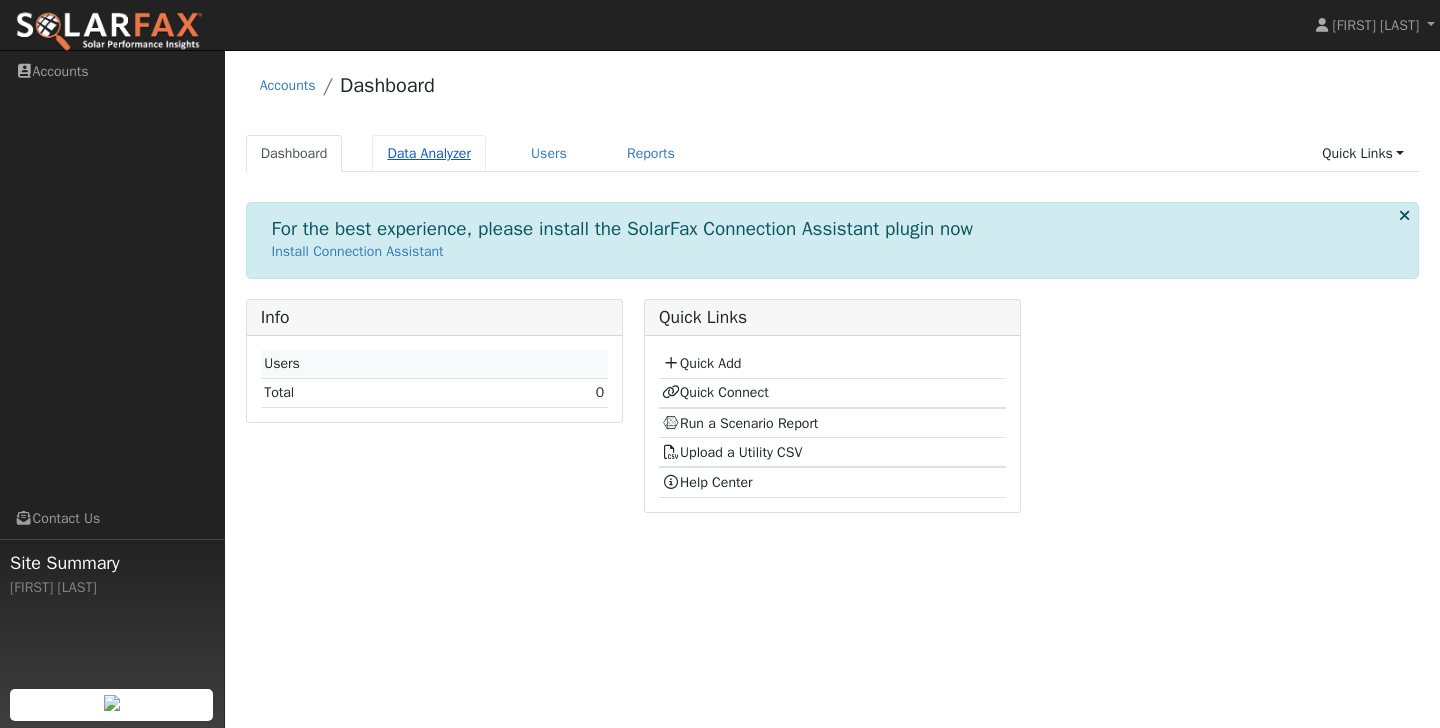 click on "Data Analyzer" at bounding box center [429, 153] 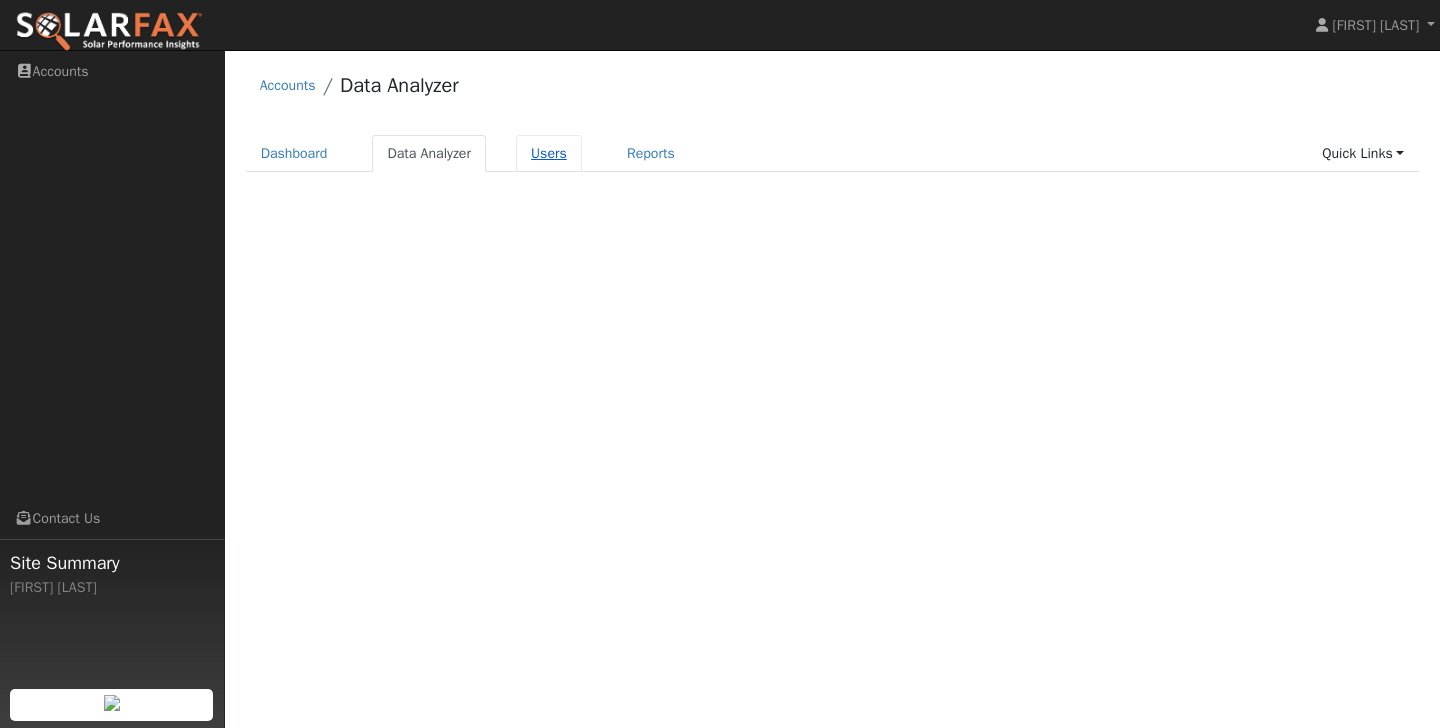 scroll, scrollTop: 0, scrollLeft: 0, axis: both 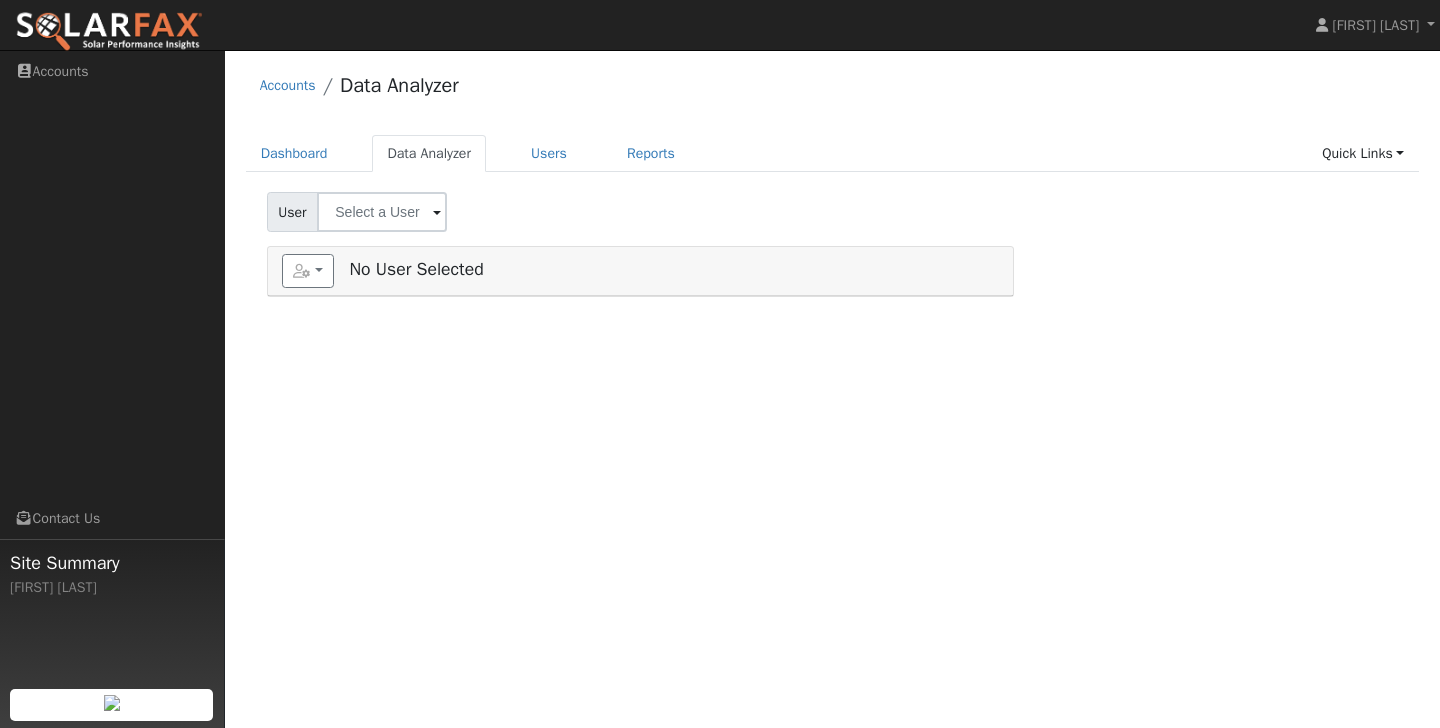 click at bounding box center [437, 213] 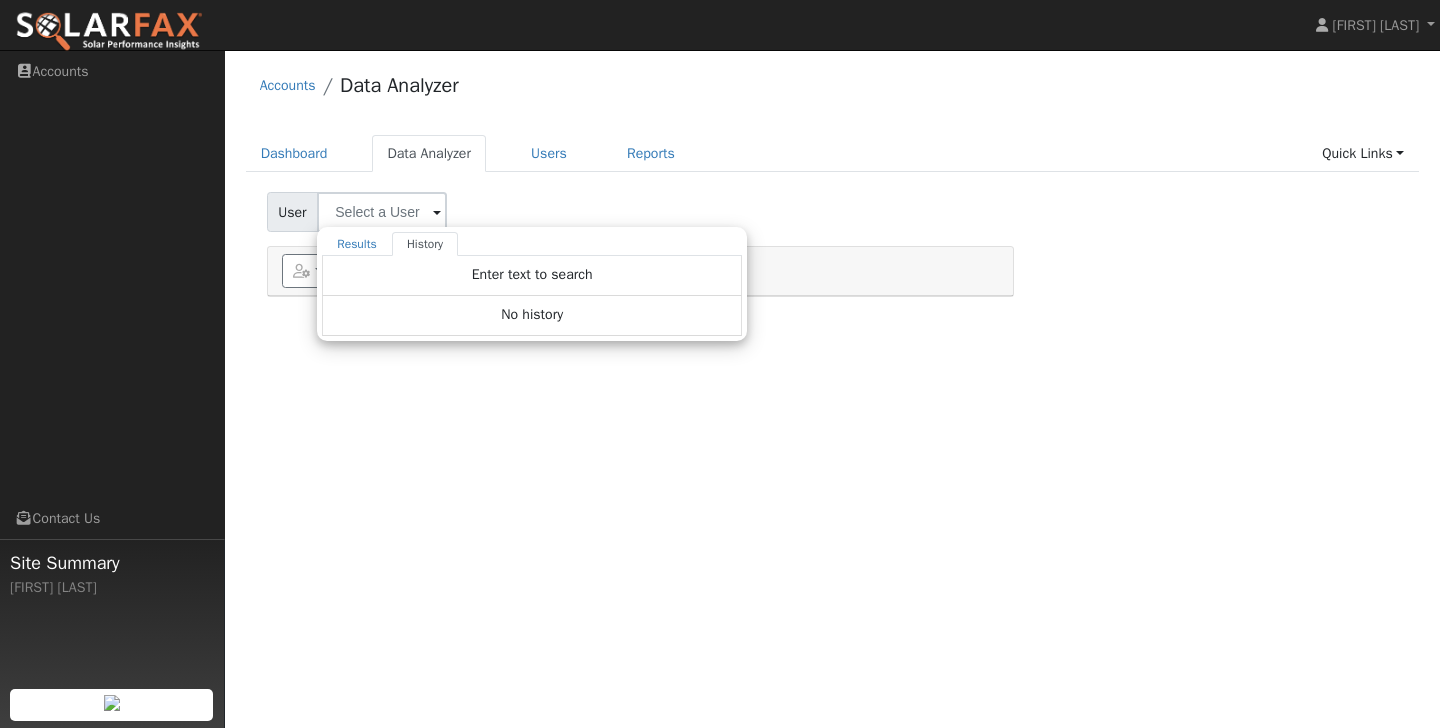 click on "User Results History  Enter text to search   Enter text to search   No history  Account   Select an Ac... Dates  <  [DATE] [DATE] > View Utility Utility Solar Switch PG&E meter to Unknown (Usage Point). This will delete all of the current meter data and pull new meter data. Be careful: this cannot be undone.  Cancel   Confirm  No" at bounding box center [832, 208] 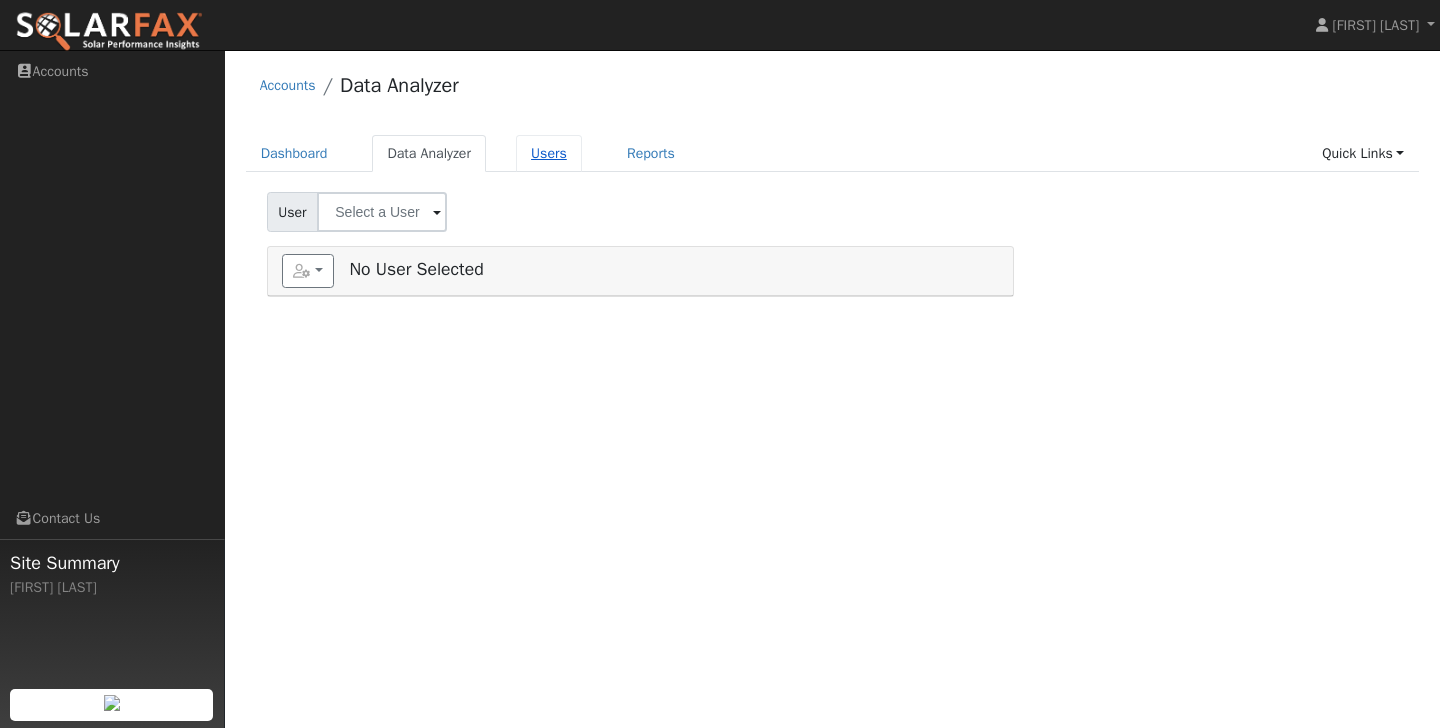 click on "Users" at bounding box center [549, 153] 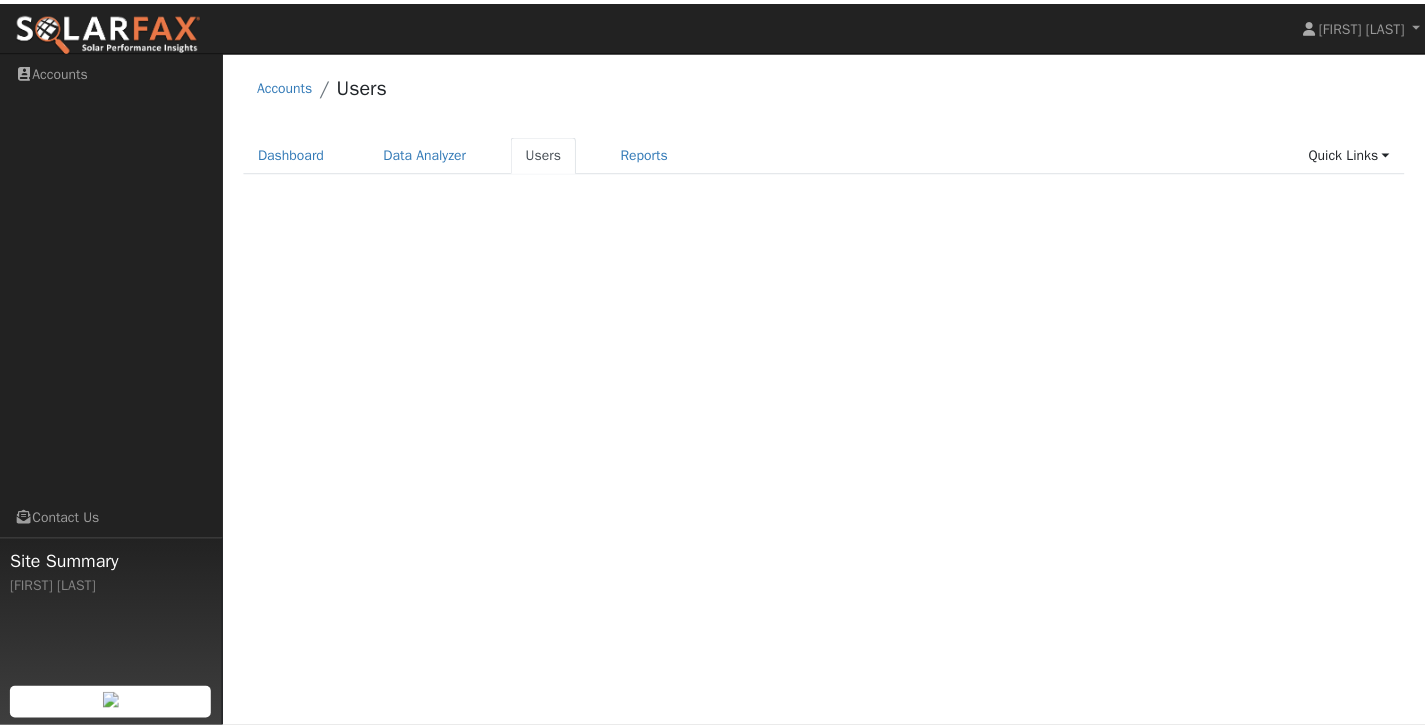 scroll, scrollTop: 0, scrollLeft: 0, axis: both 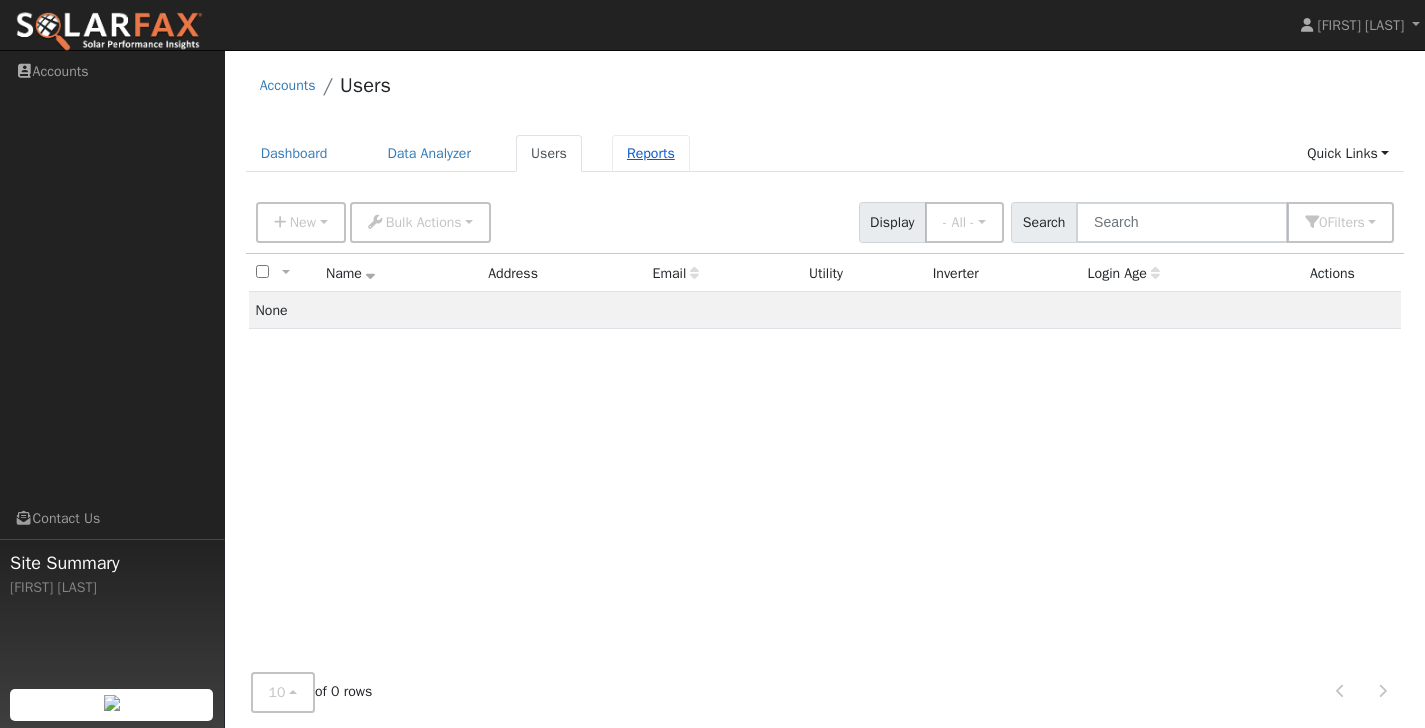 click on "Reports" at bounding box center (651, 153) 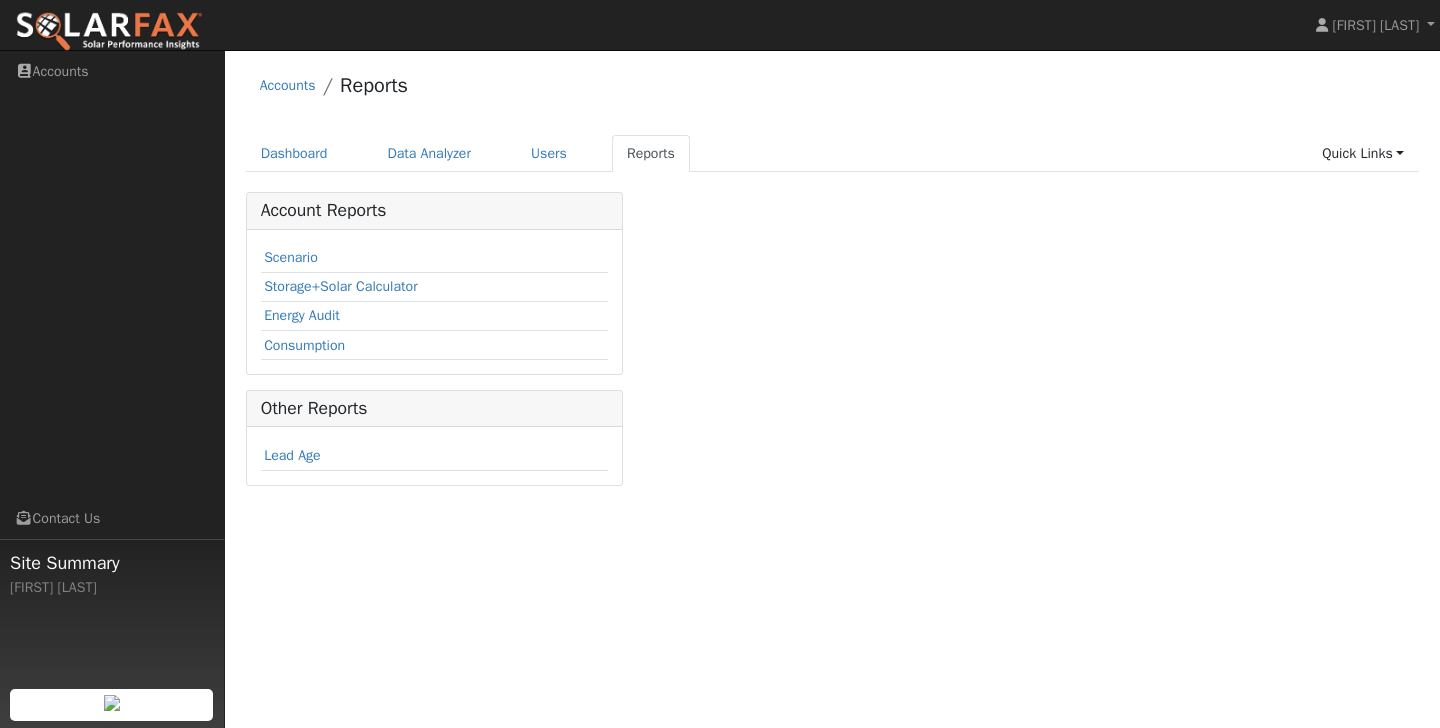 scroll, scrollTop: 0, scrollLeft: 0, axis: both 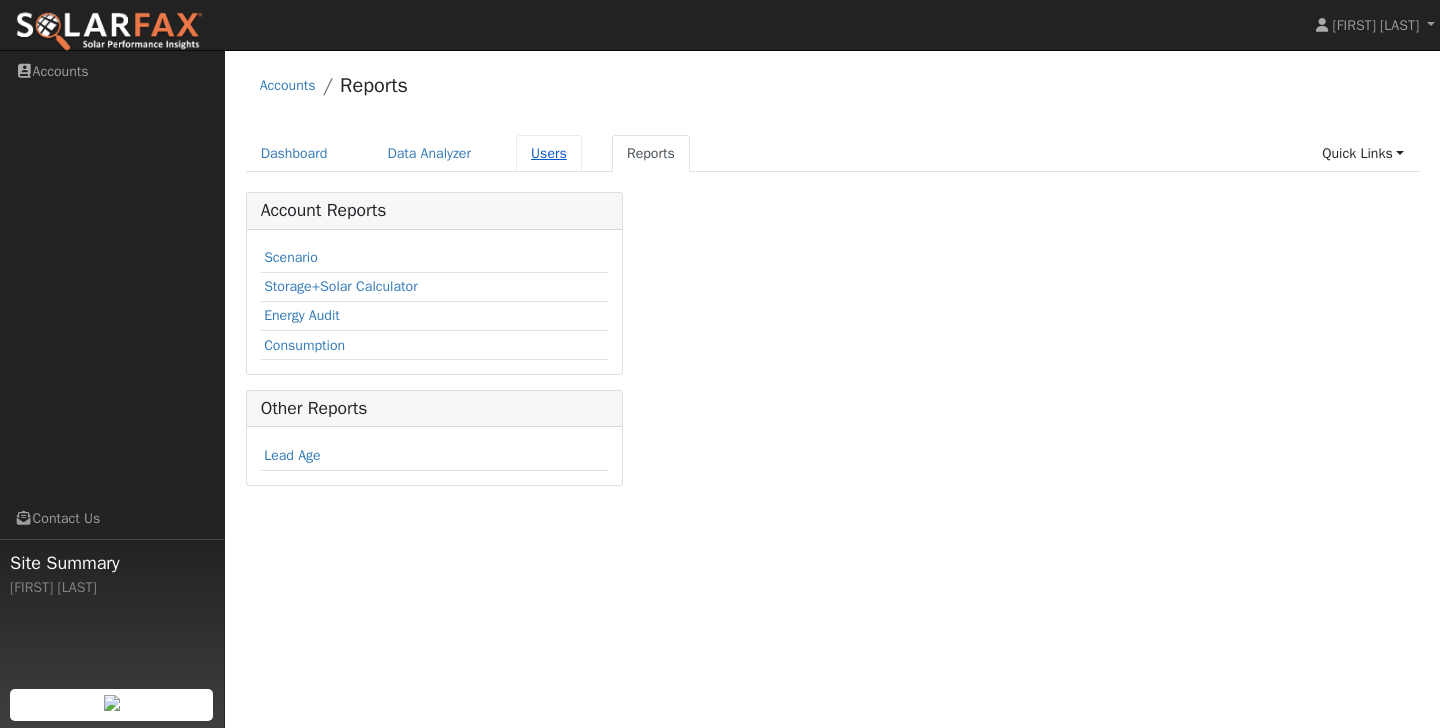 click on "Users" at bounding box center [549, 153] 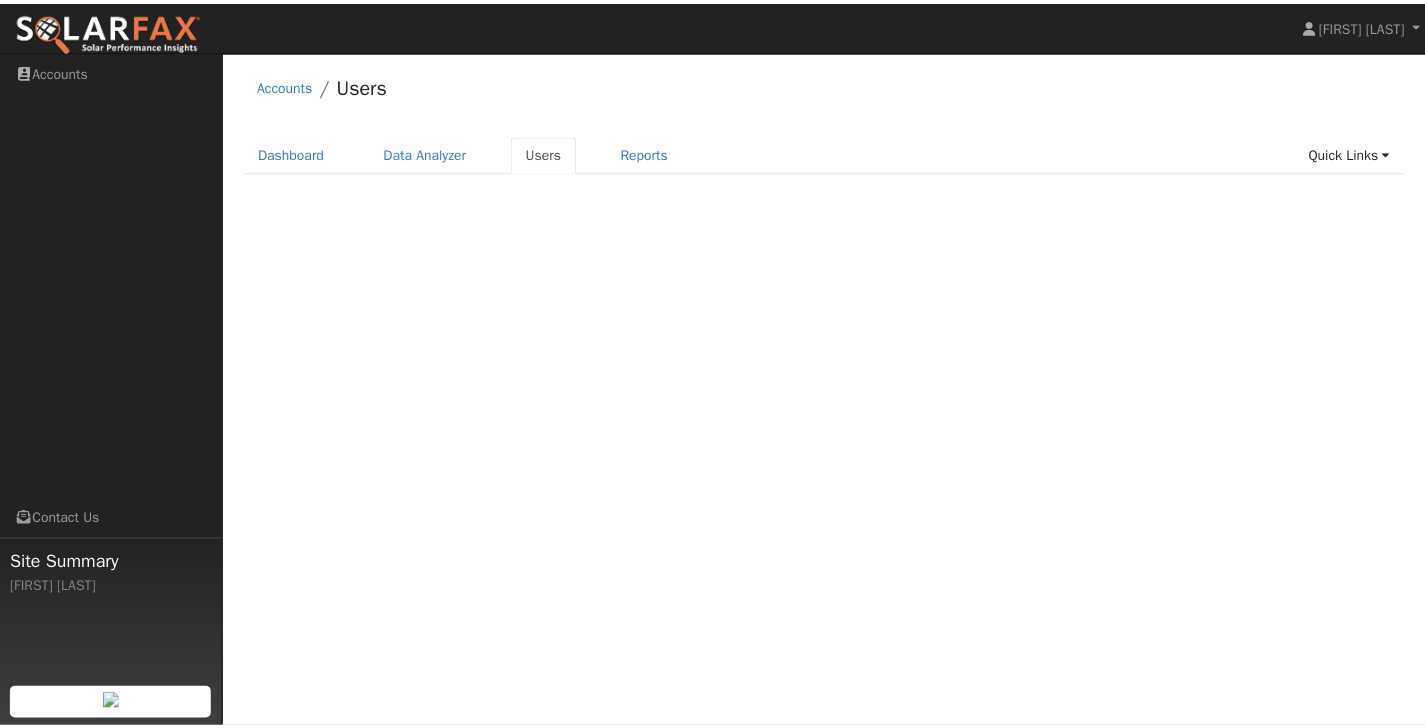 scroll, scrollTop: 0, scrollLeft: 0, axis: both 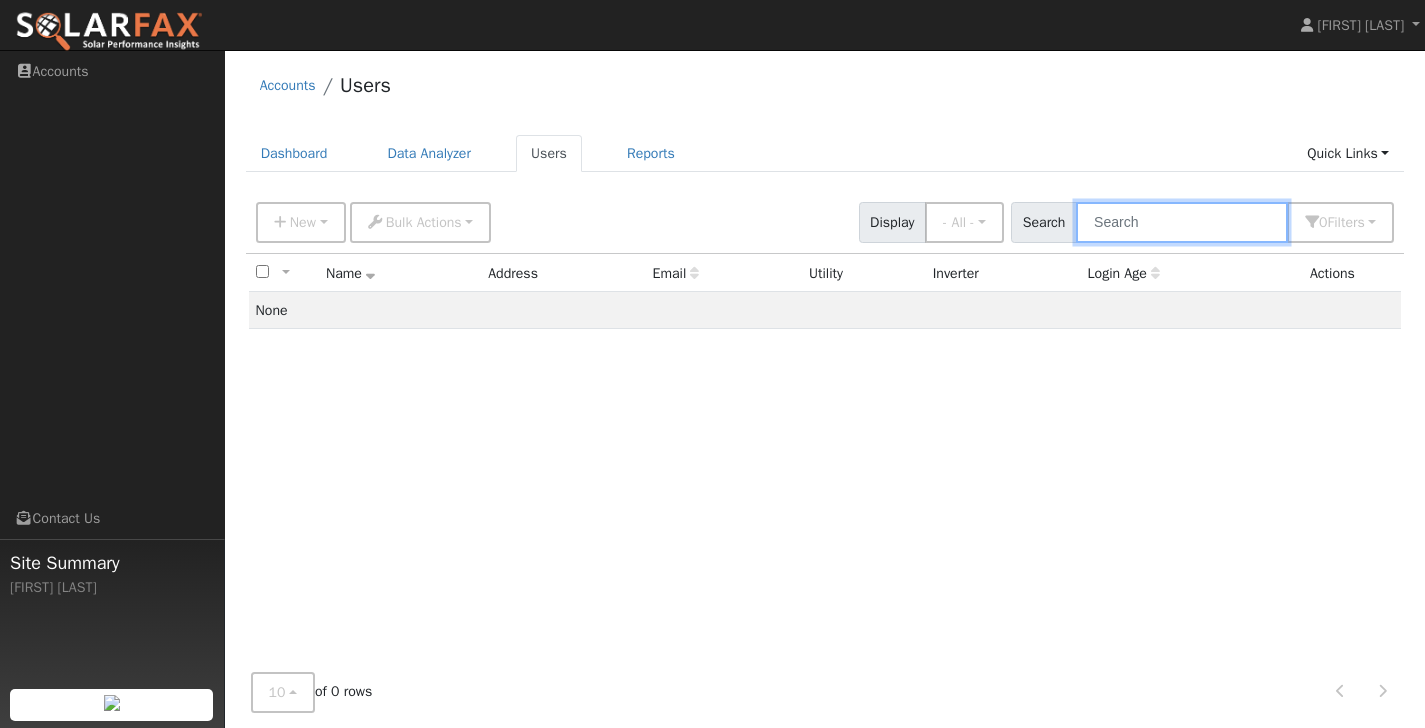 click at bounding box center [1182, 222] 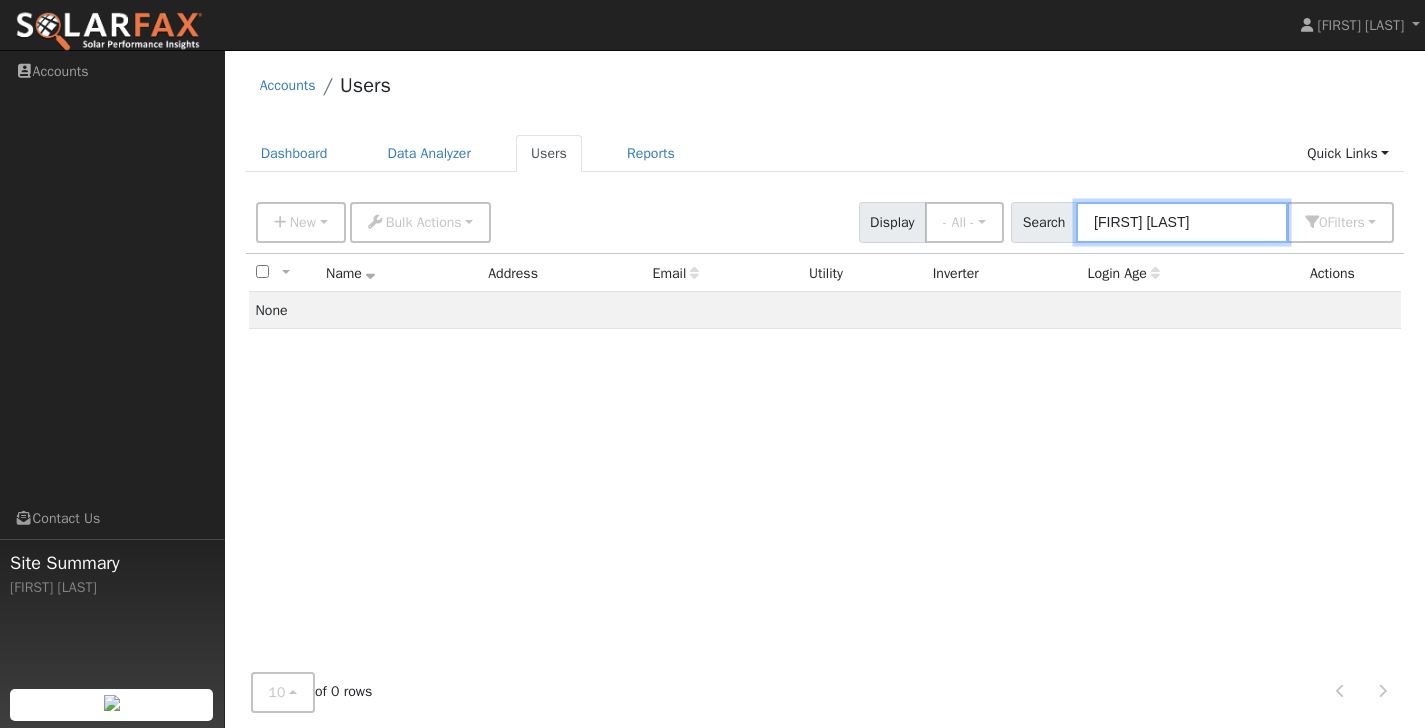 type on "[FIRST] [LAST]" 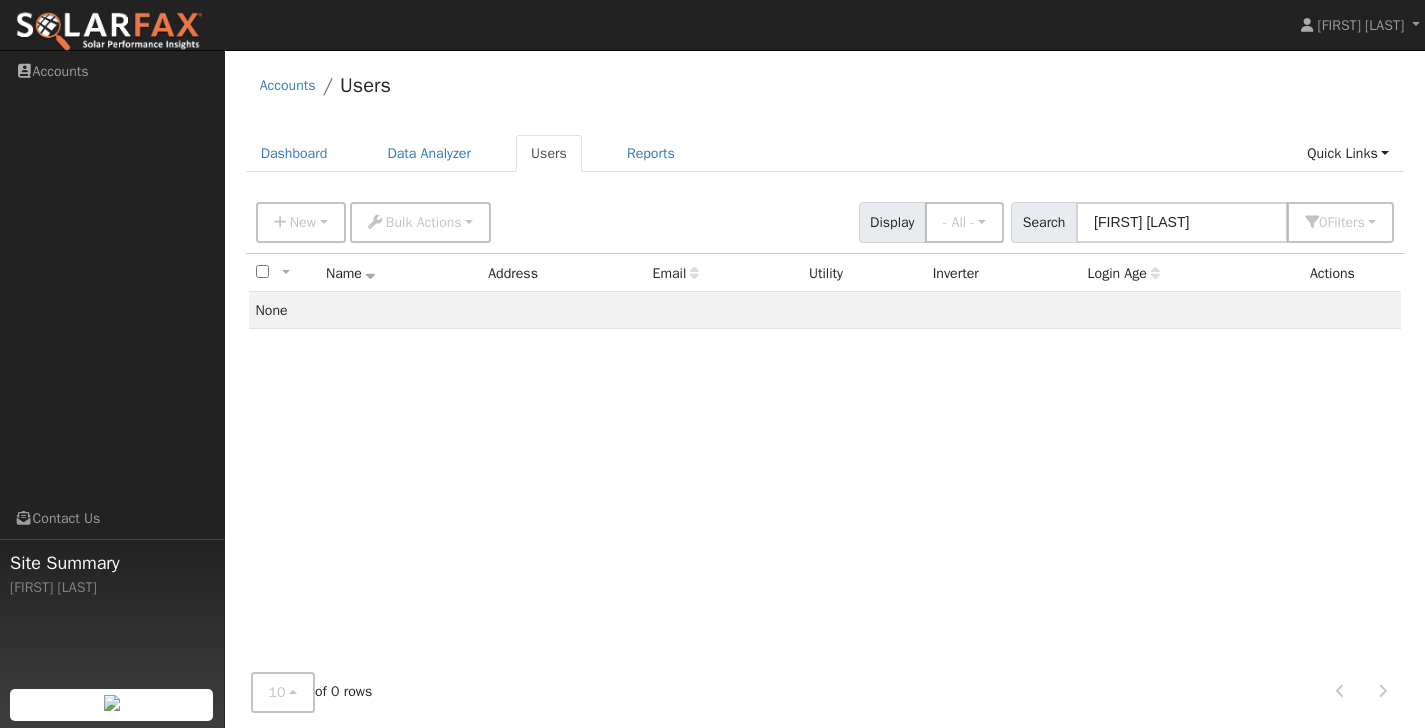 click on "Search" at bounding box center [1044, 222] 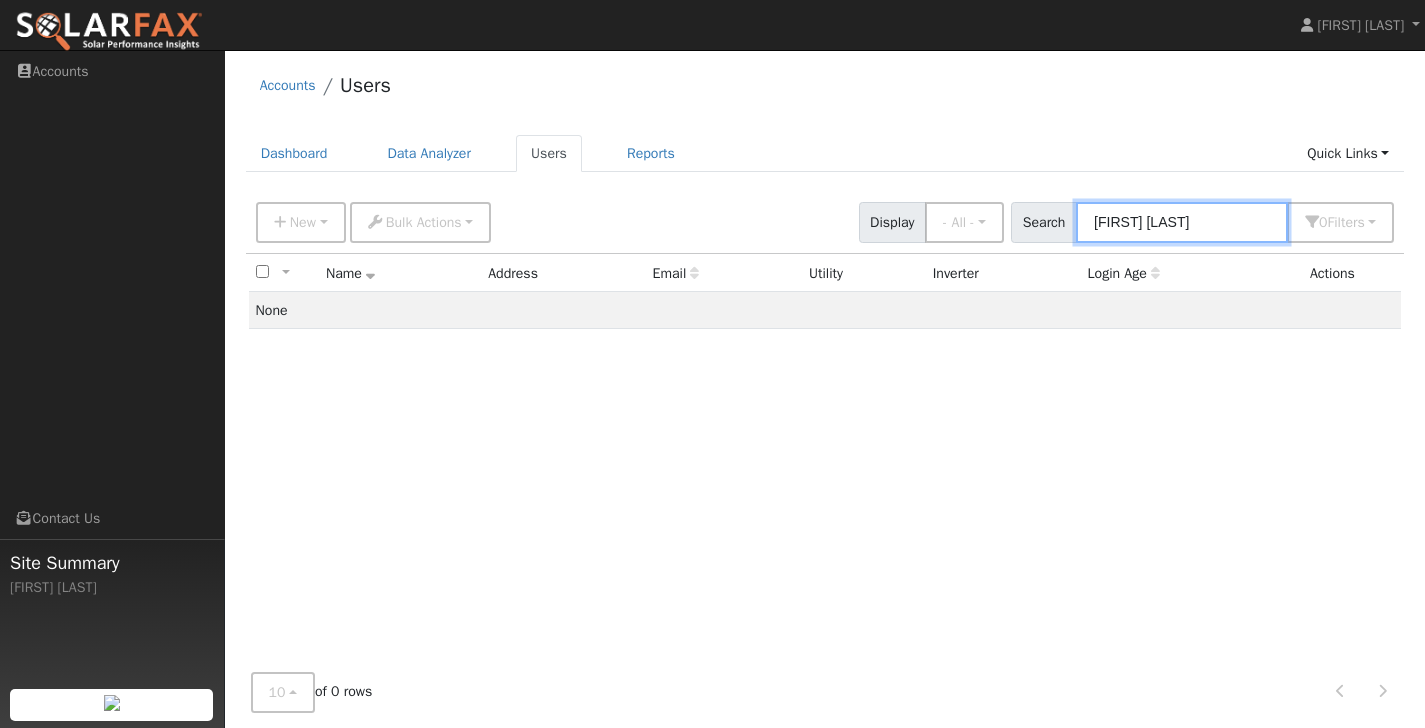 click on "[FIRST] [LAST]" at bounding box center (1182, 222) 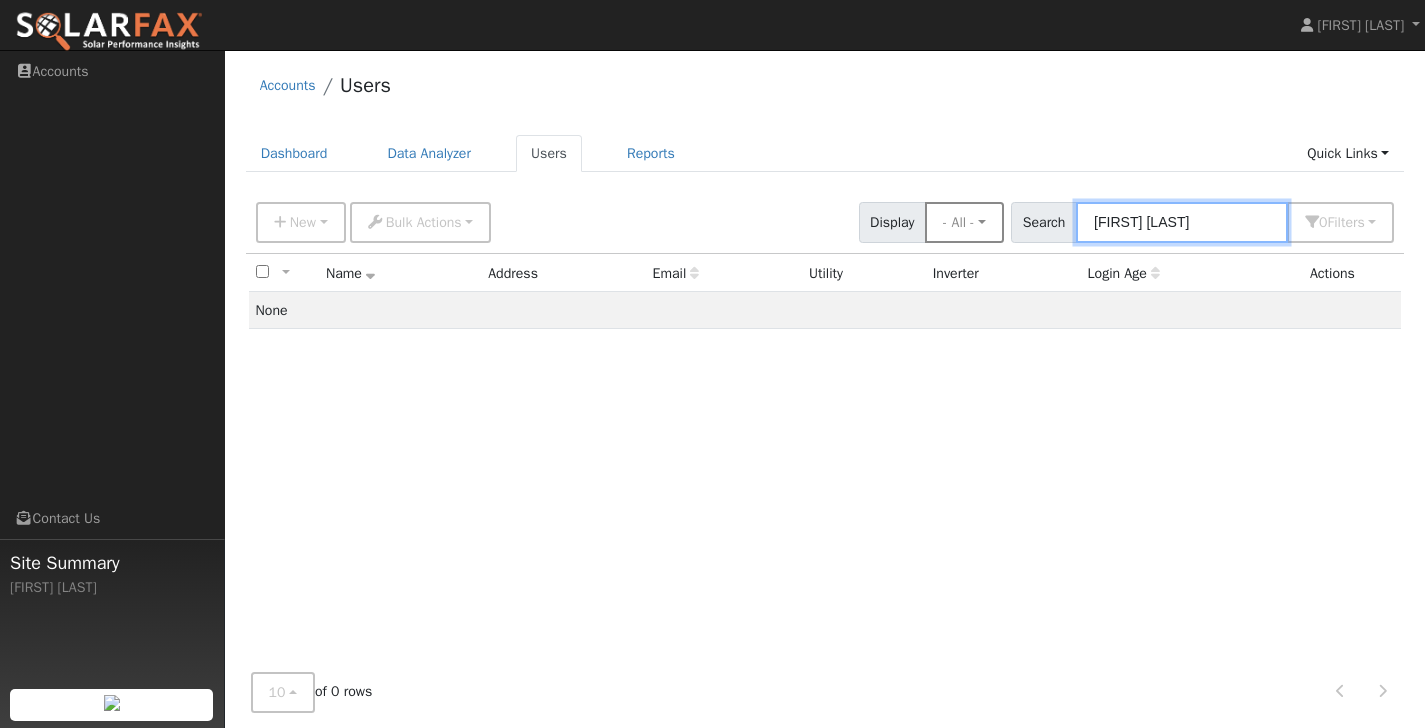 drag, startPoint x: 1231, startPoint y: 221, endPoint x: 989, endPoint y: 222, distance: 242.00206 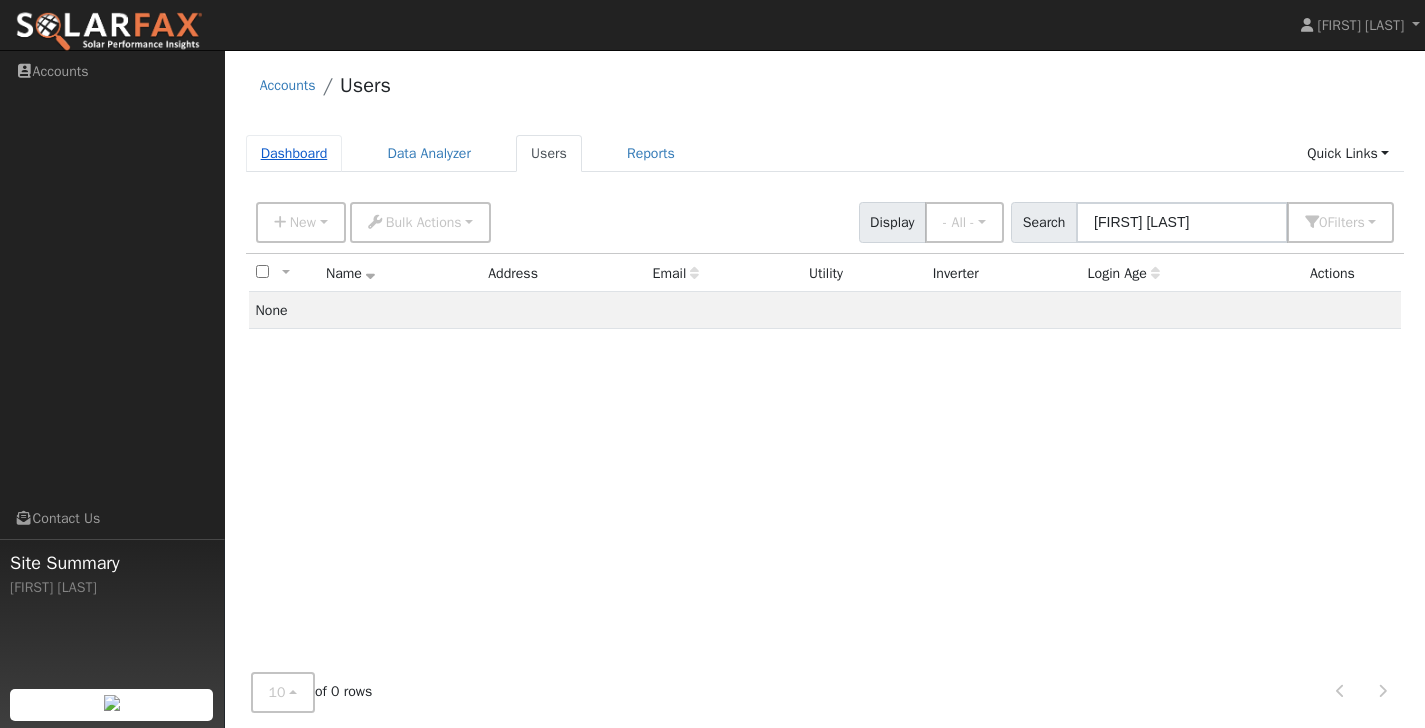 click on "Dashboard" at bounding box center (294, 153) 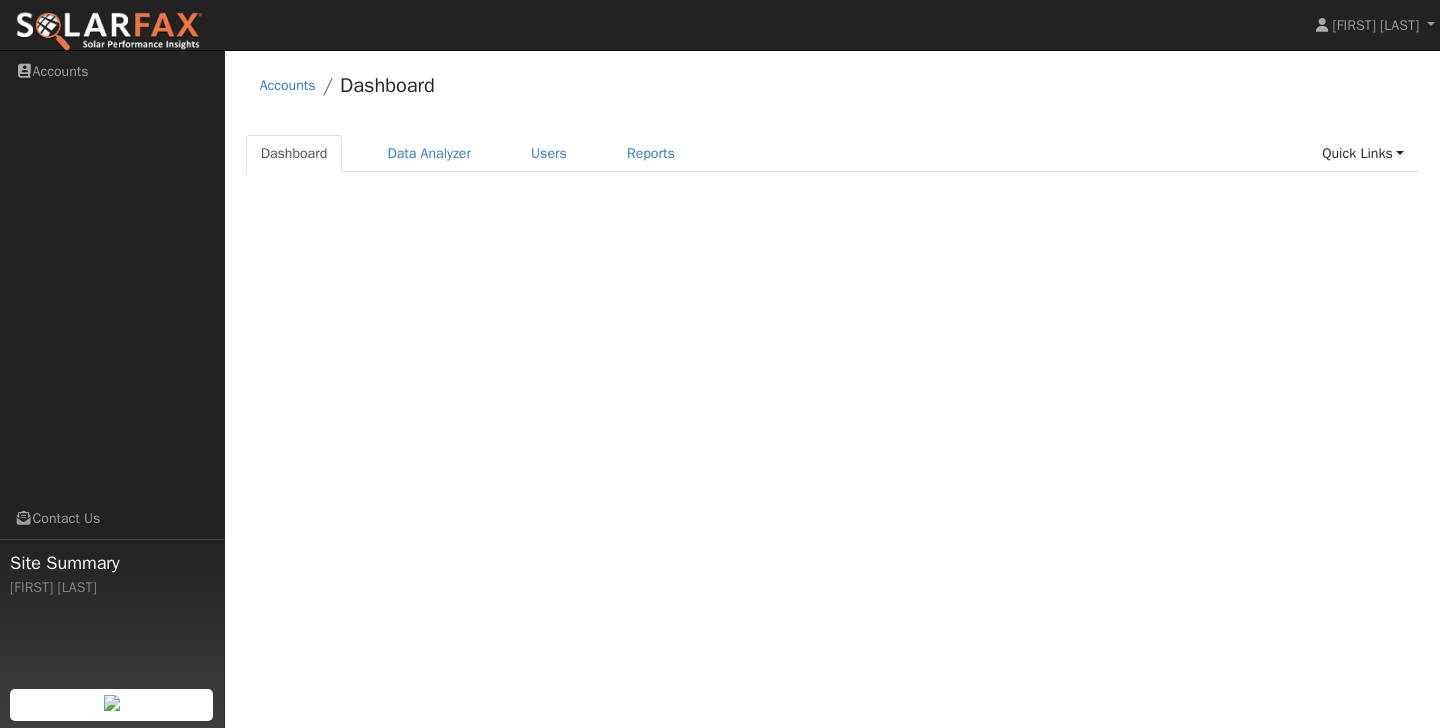 scroll, scrollTop: 0, scrollLeft: 0, axis: both 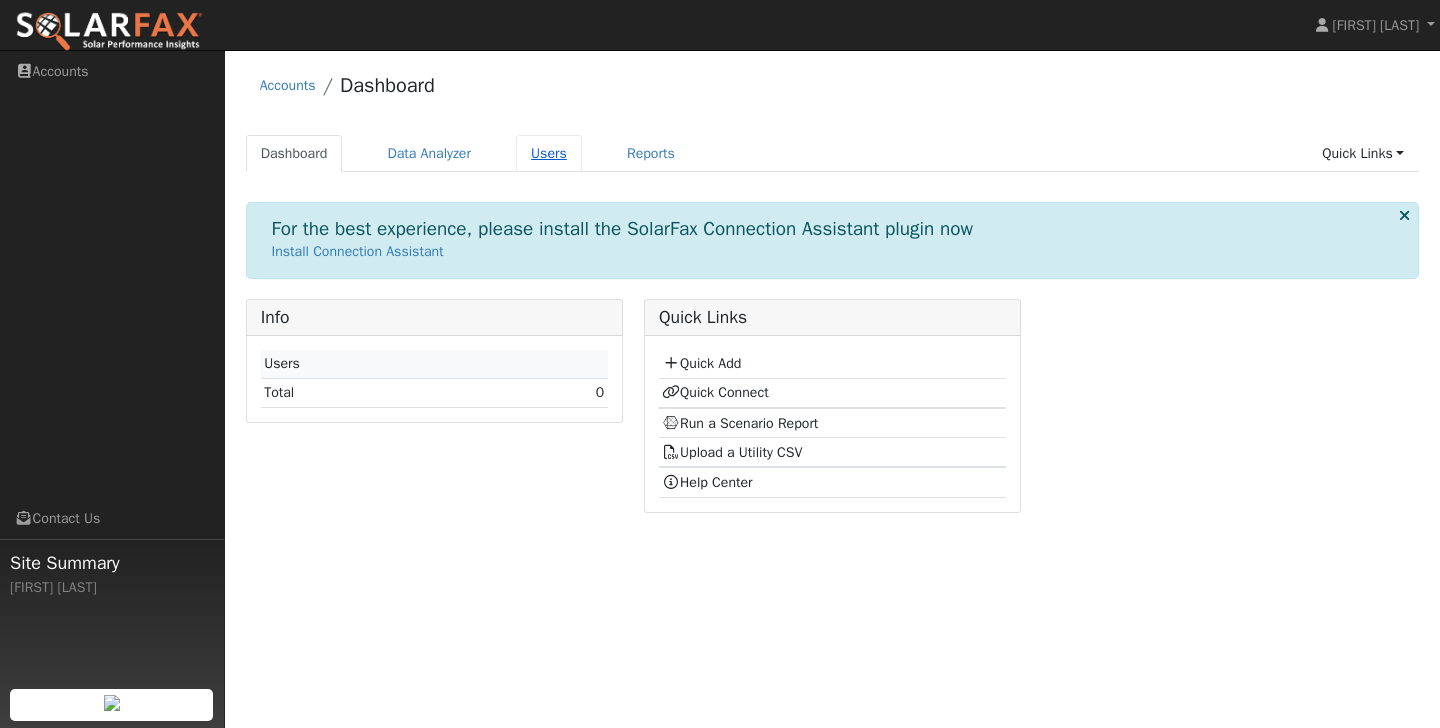 click on "Users" at bounding box center [549, 153] 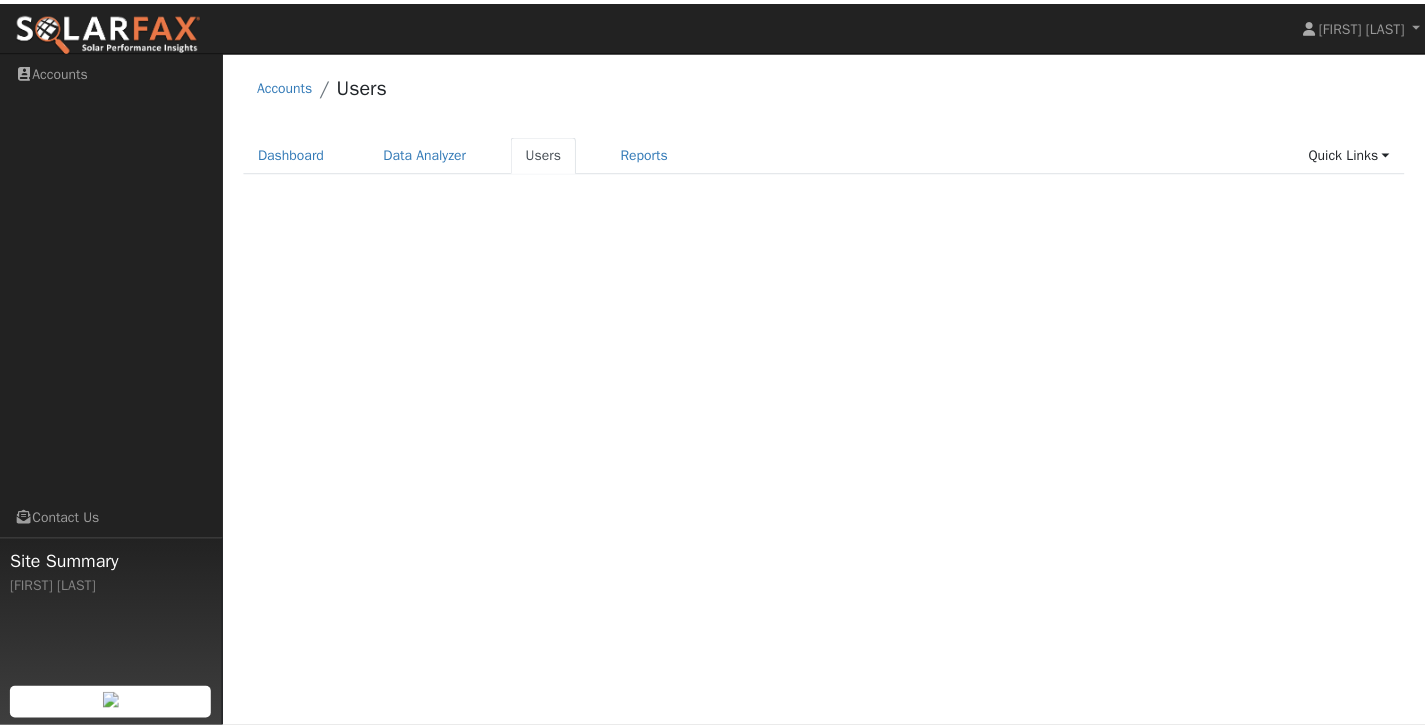 scroll, scrollTop: 0, scrollLeft: 0, axis: both 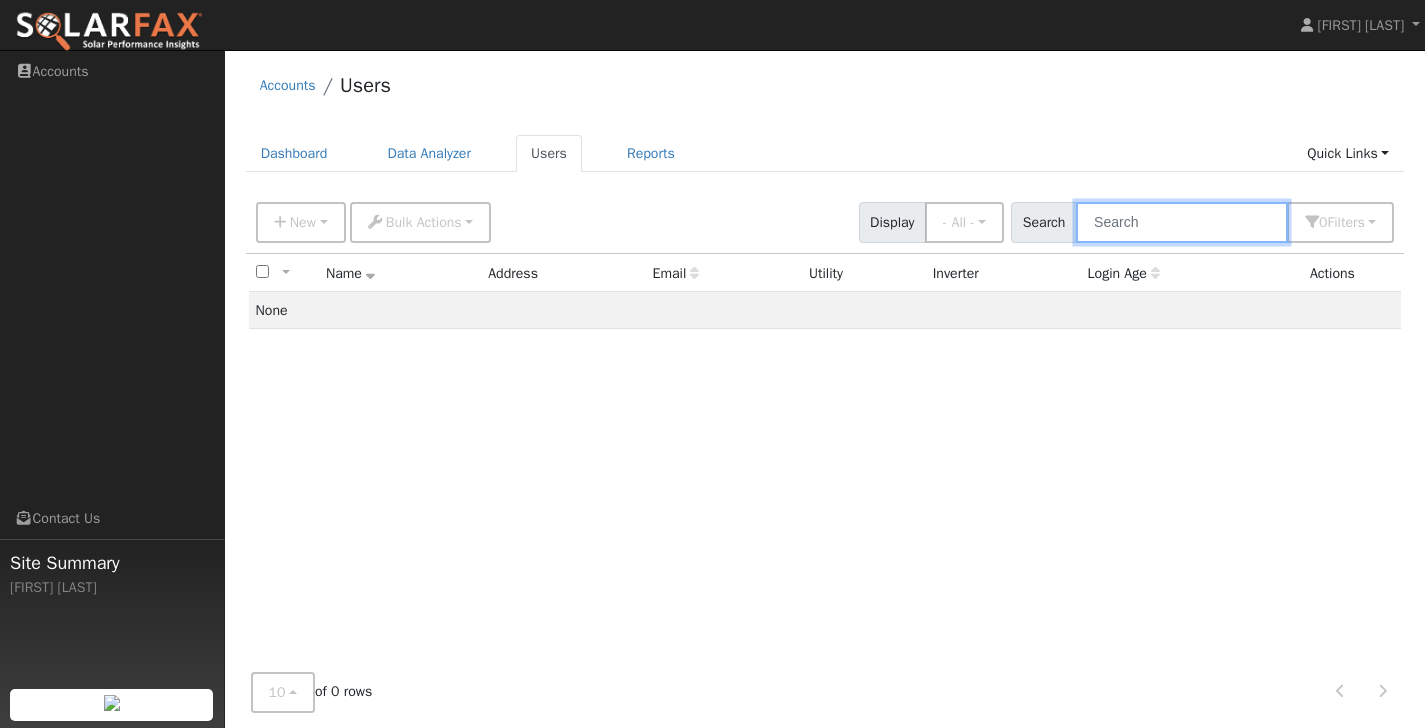 click at bounding box center (1182, 222) 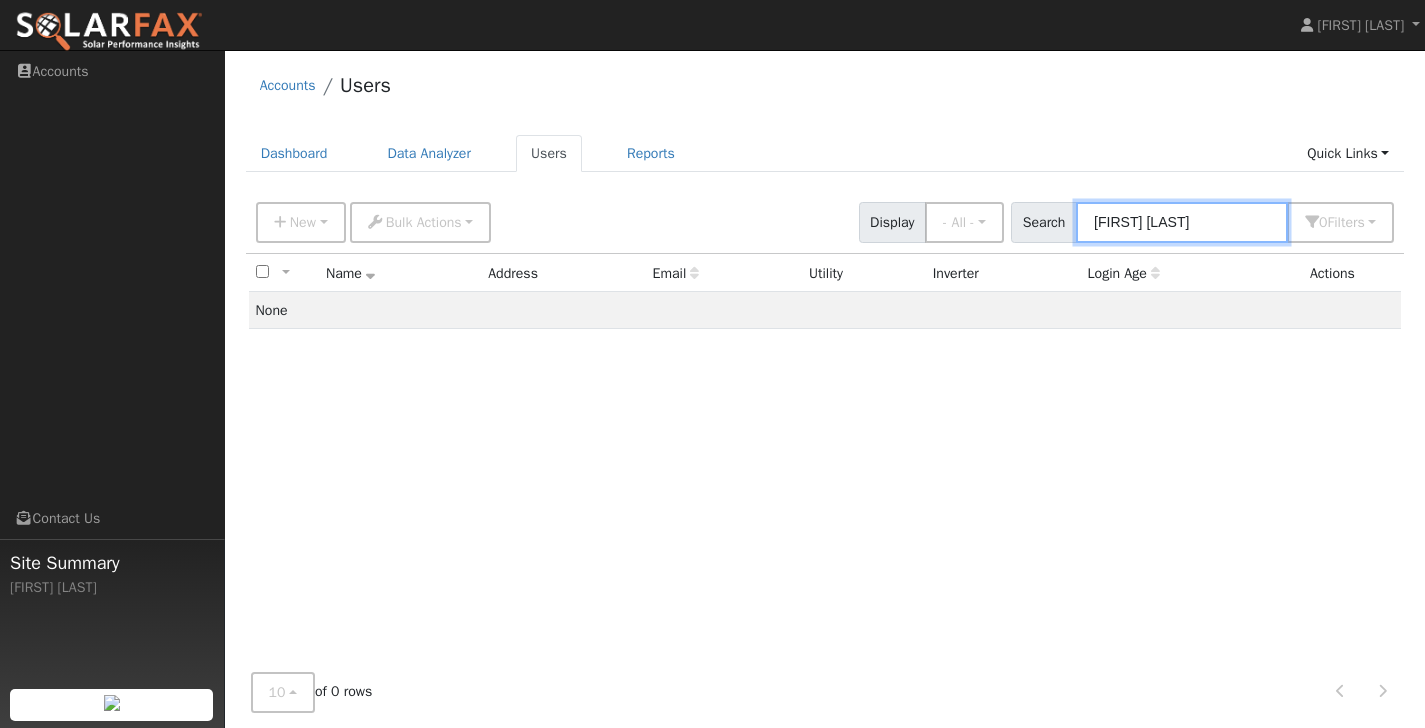 click on "todd renfrew" at bounding box center (1182, 222) 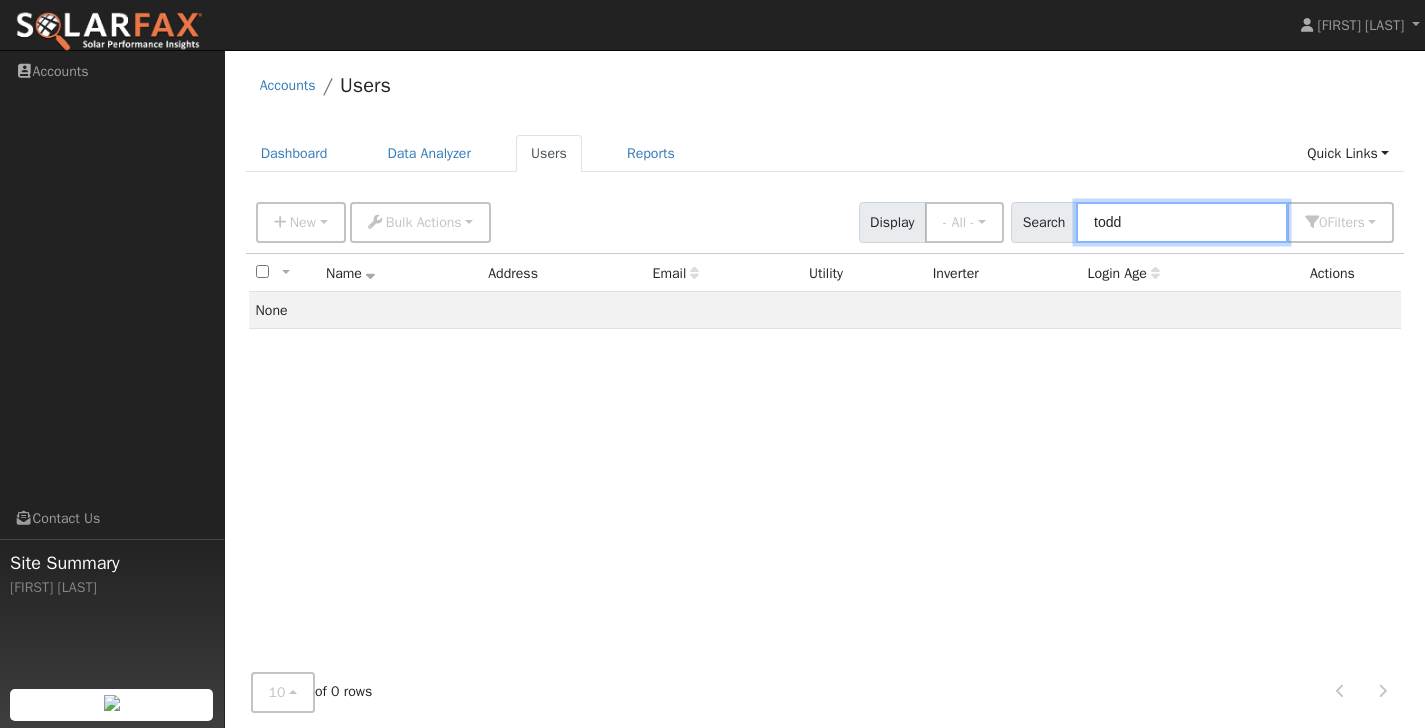 type on "[FIRST]" 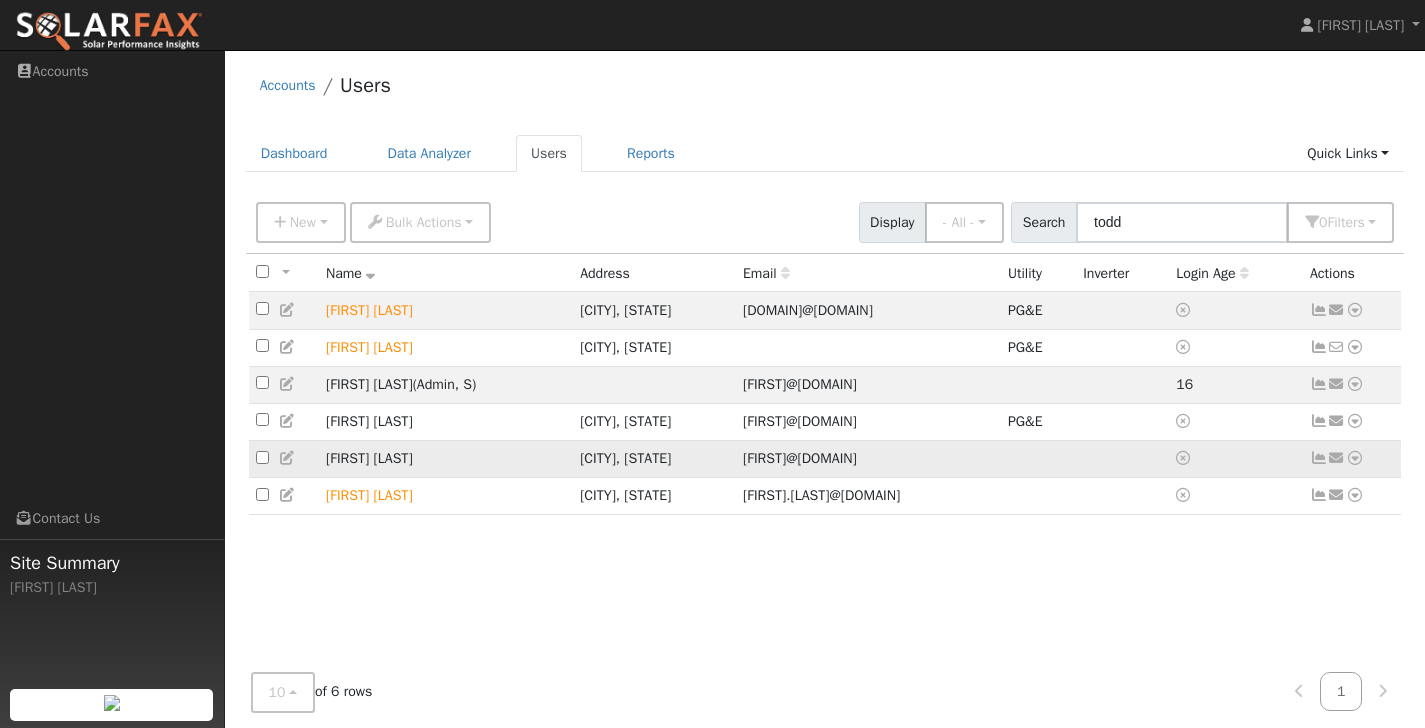 click on "Todd Renfrew" at bounding box center (446, 458) 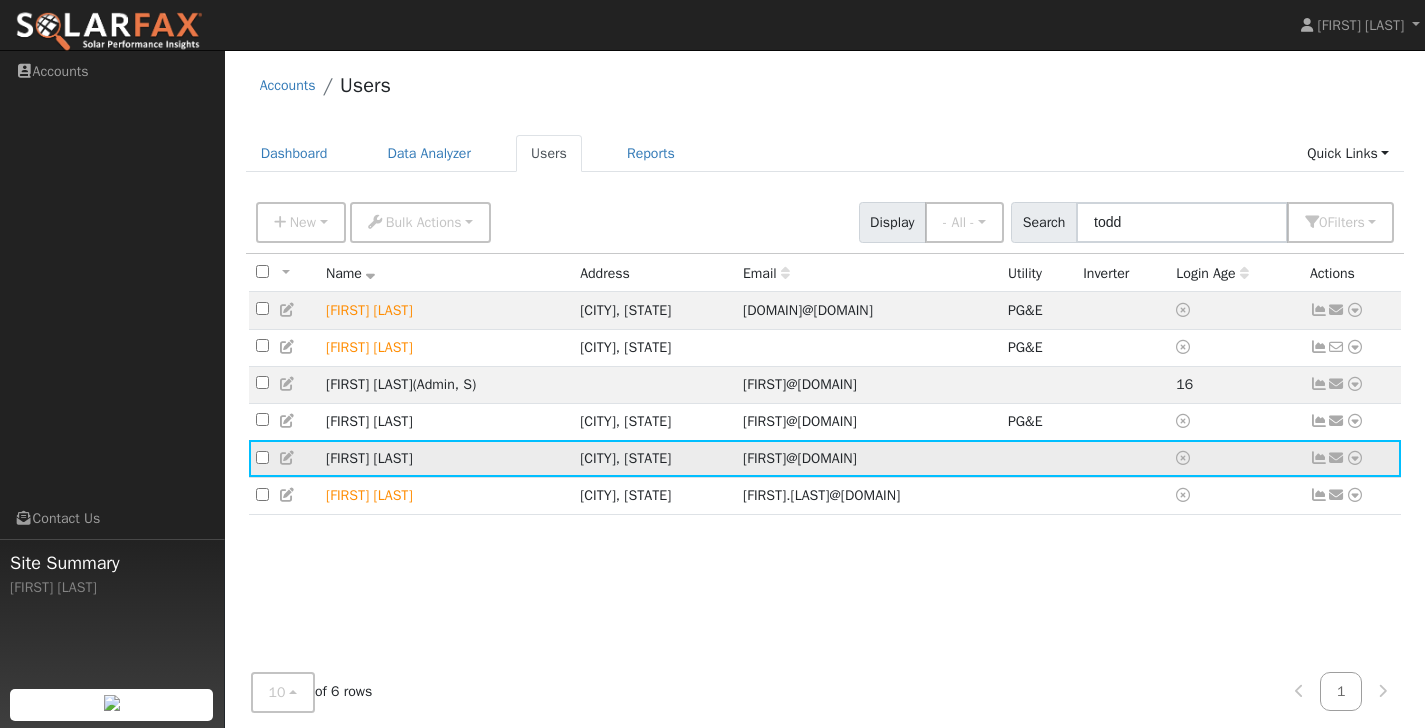 click on "Vacaville, CA" at bounding box center [654, 458] 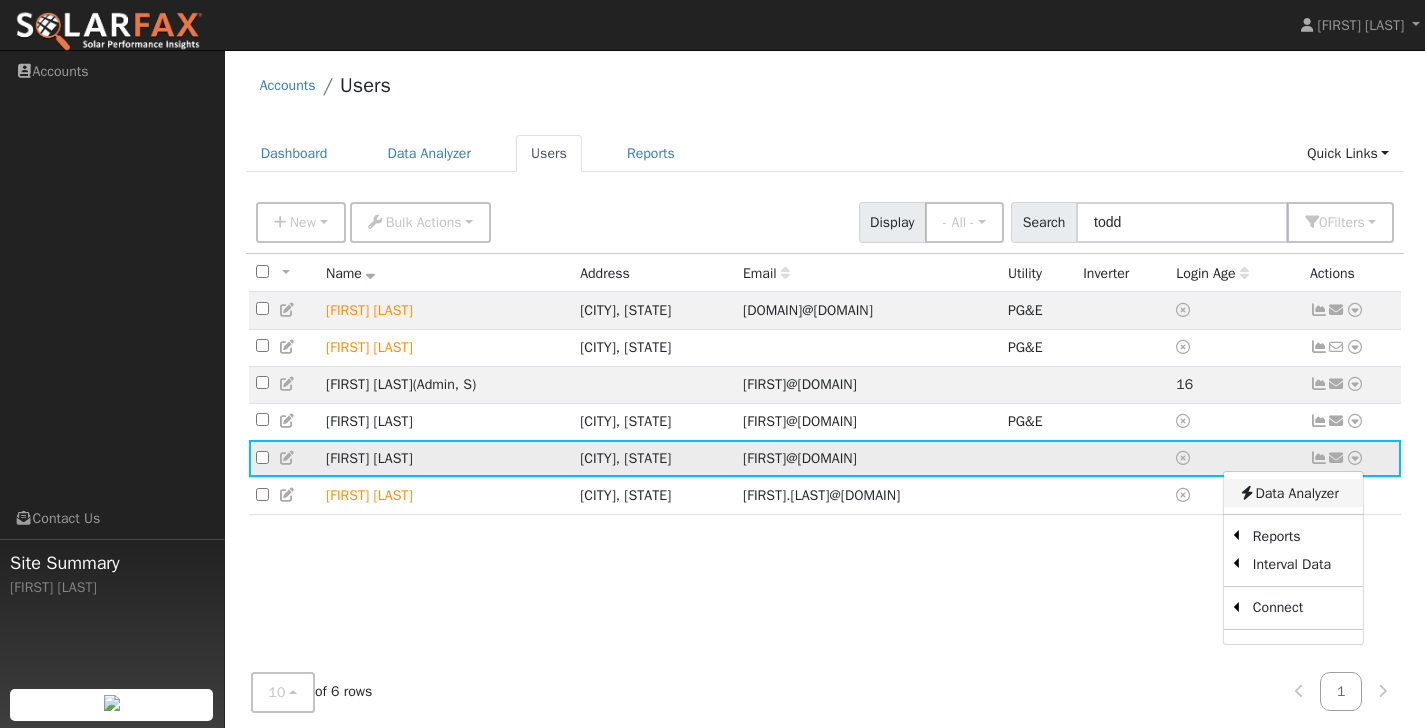 click on "Data Analyzer" at bounding box center [1293, 493] 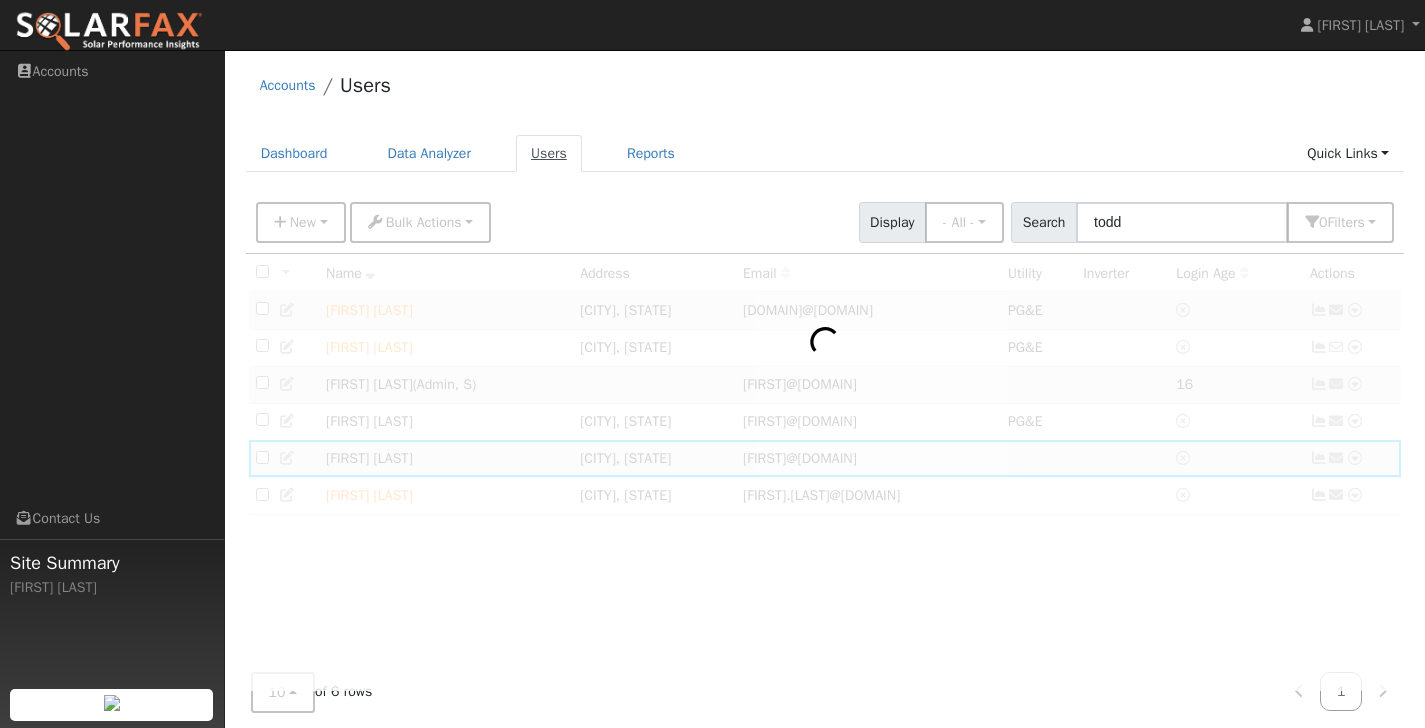 click on "Users" at bounding box center (549, 153) 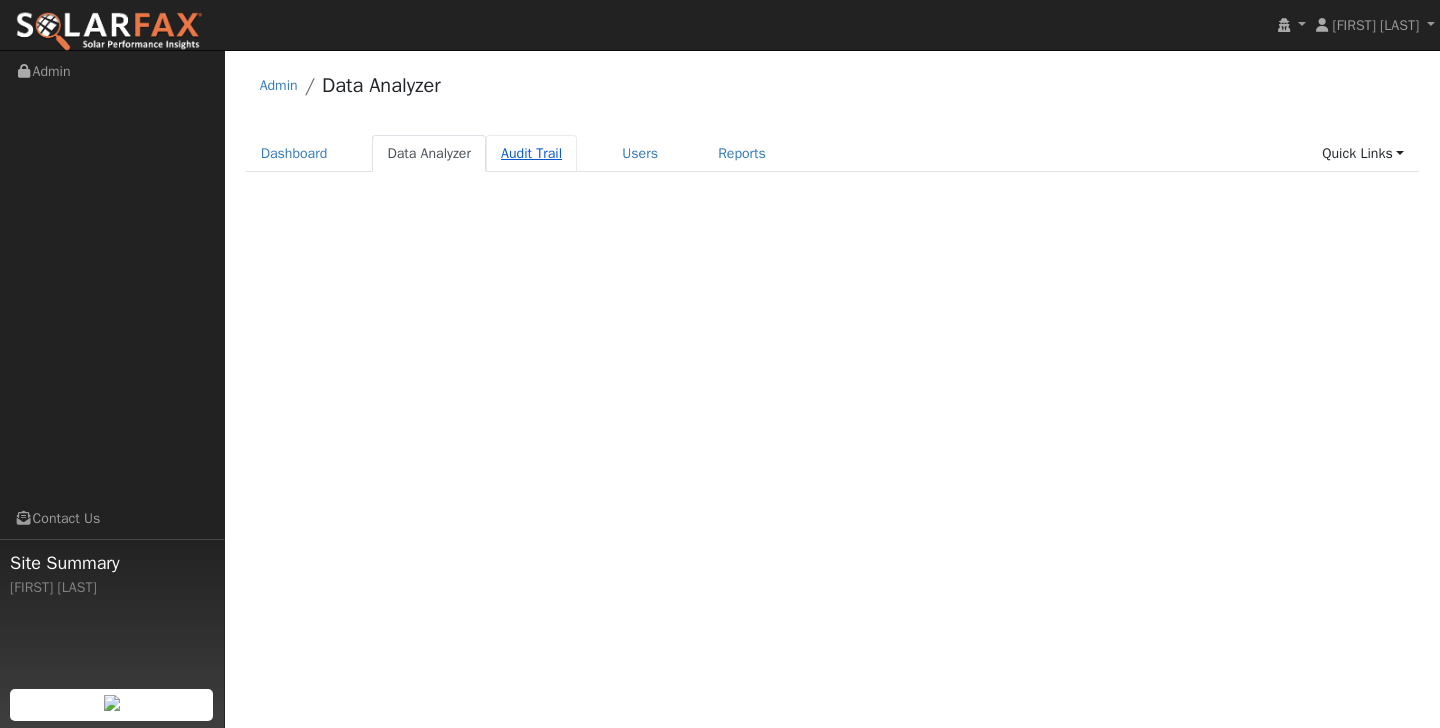 scroll, scrollTop: 0, scrollLeft: 0, axis: both 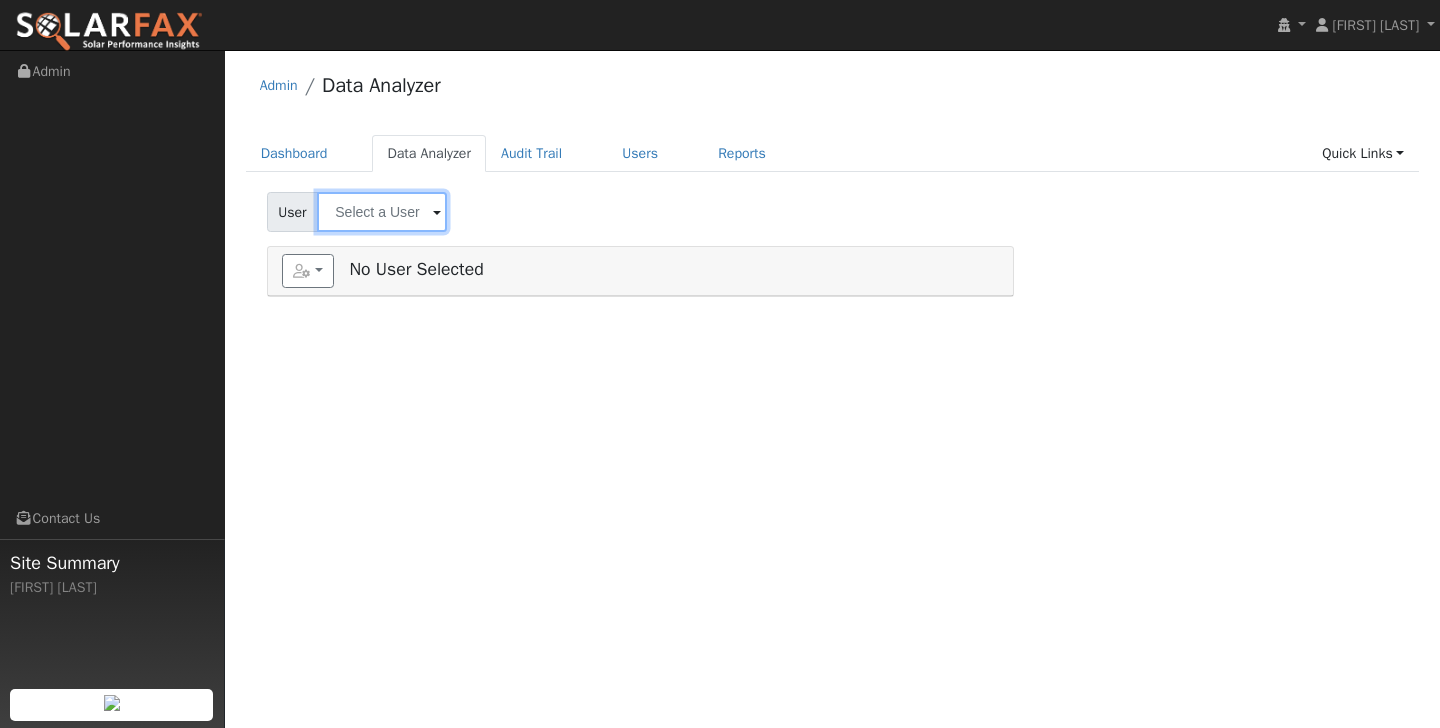 click at bounding box center (382, 212) 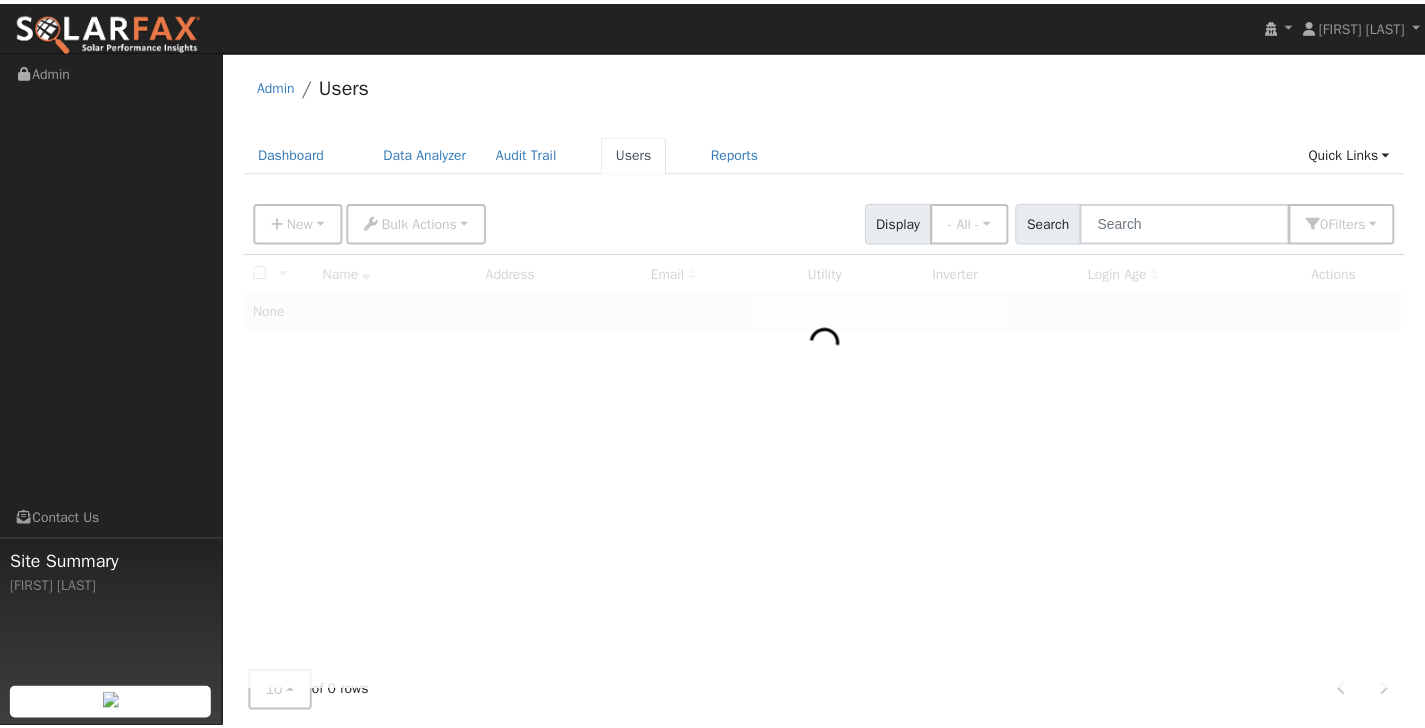 scroll, scrollTop: 0, scrollLeft: 0, axis: both 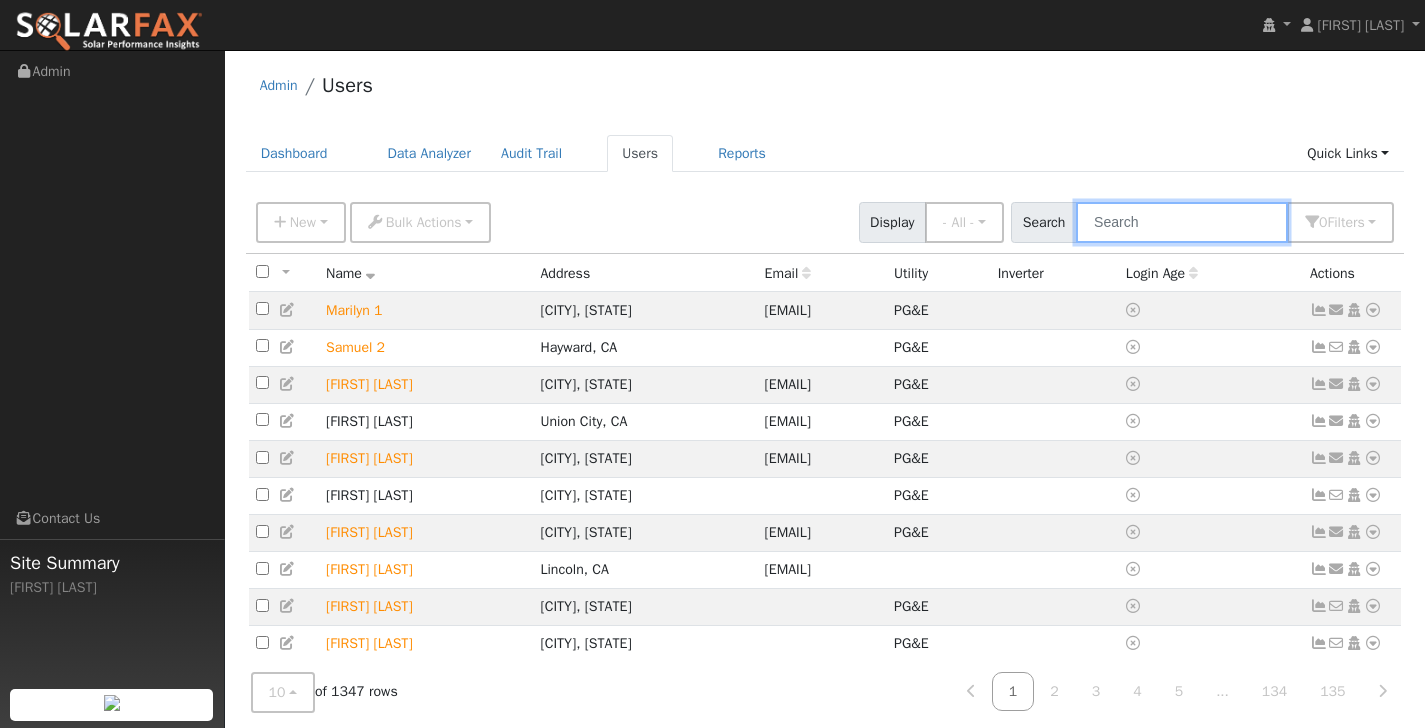 click at bounding box center (1182, 222) 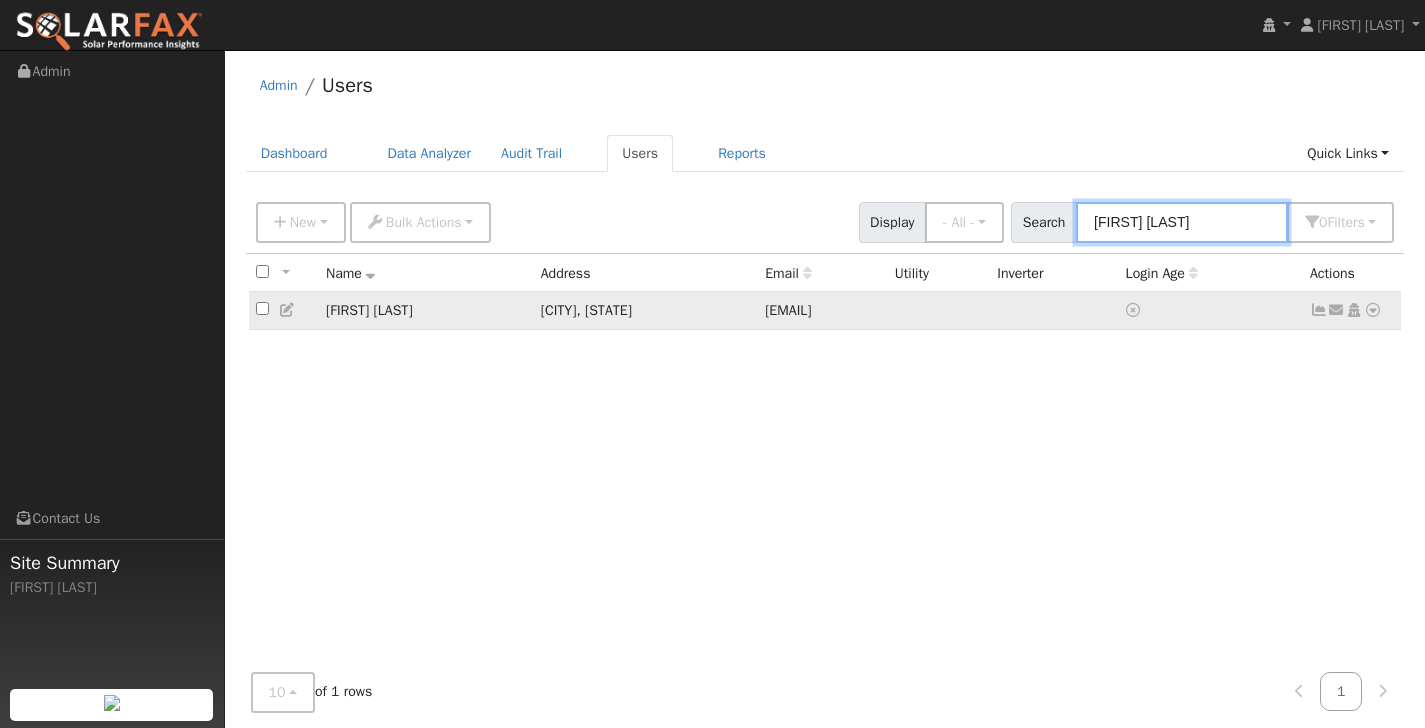 type on "todd ren" 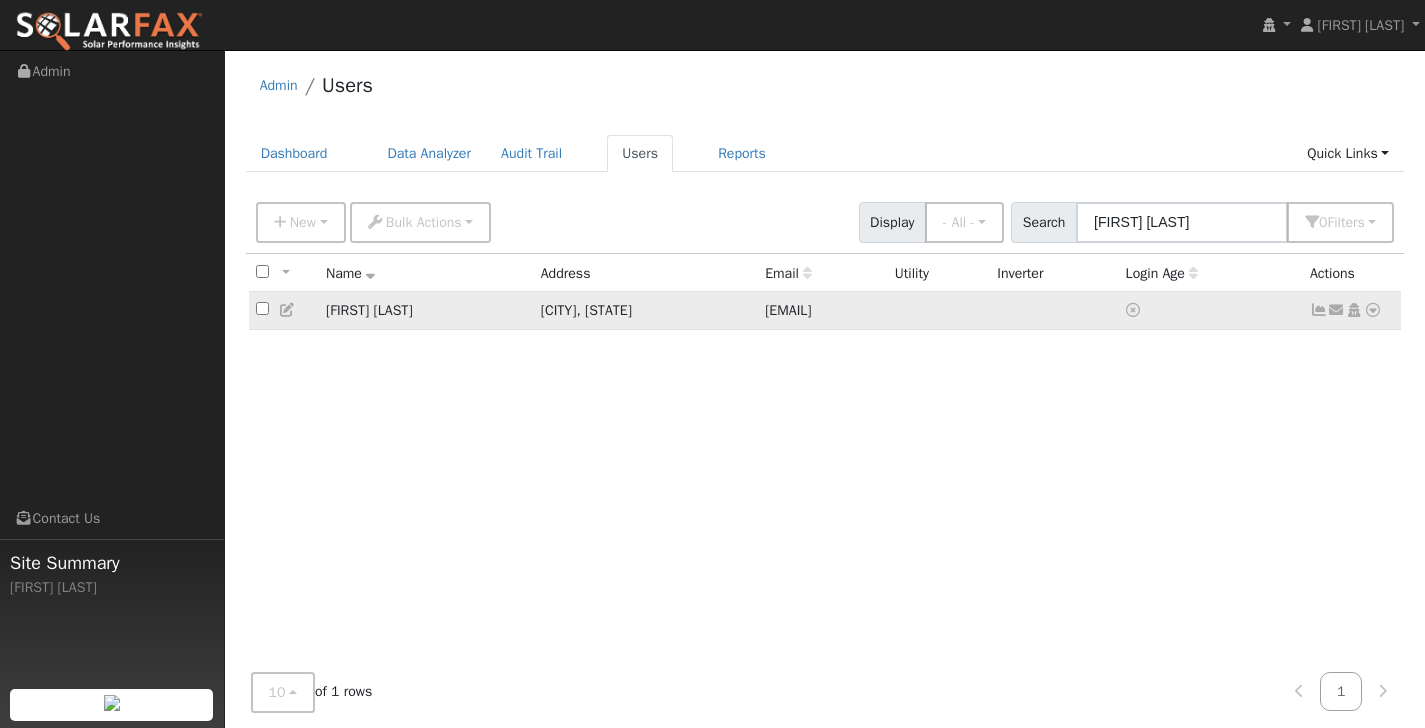 click on "Todd Renfrew" at bounding box center (426, 310) 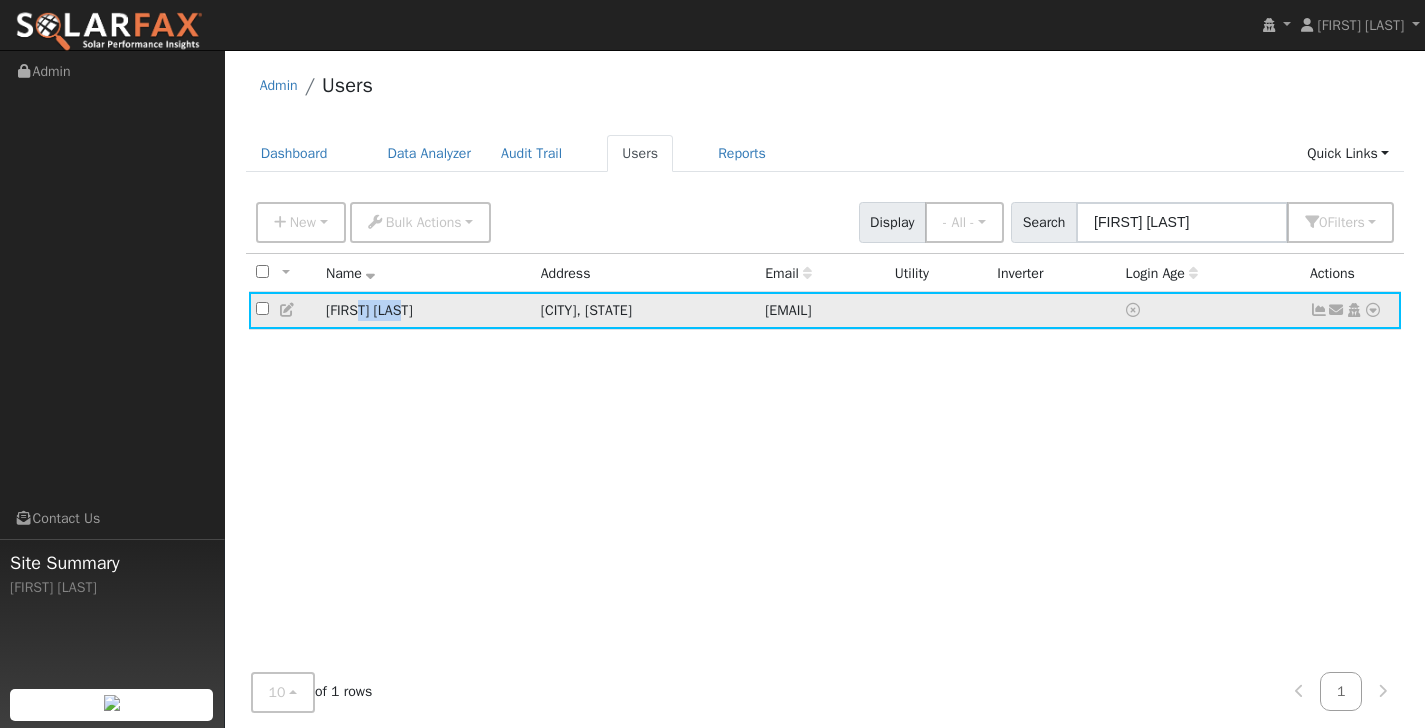 click on "[FIRST] [LAST]" at bounding box center (426, 310) 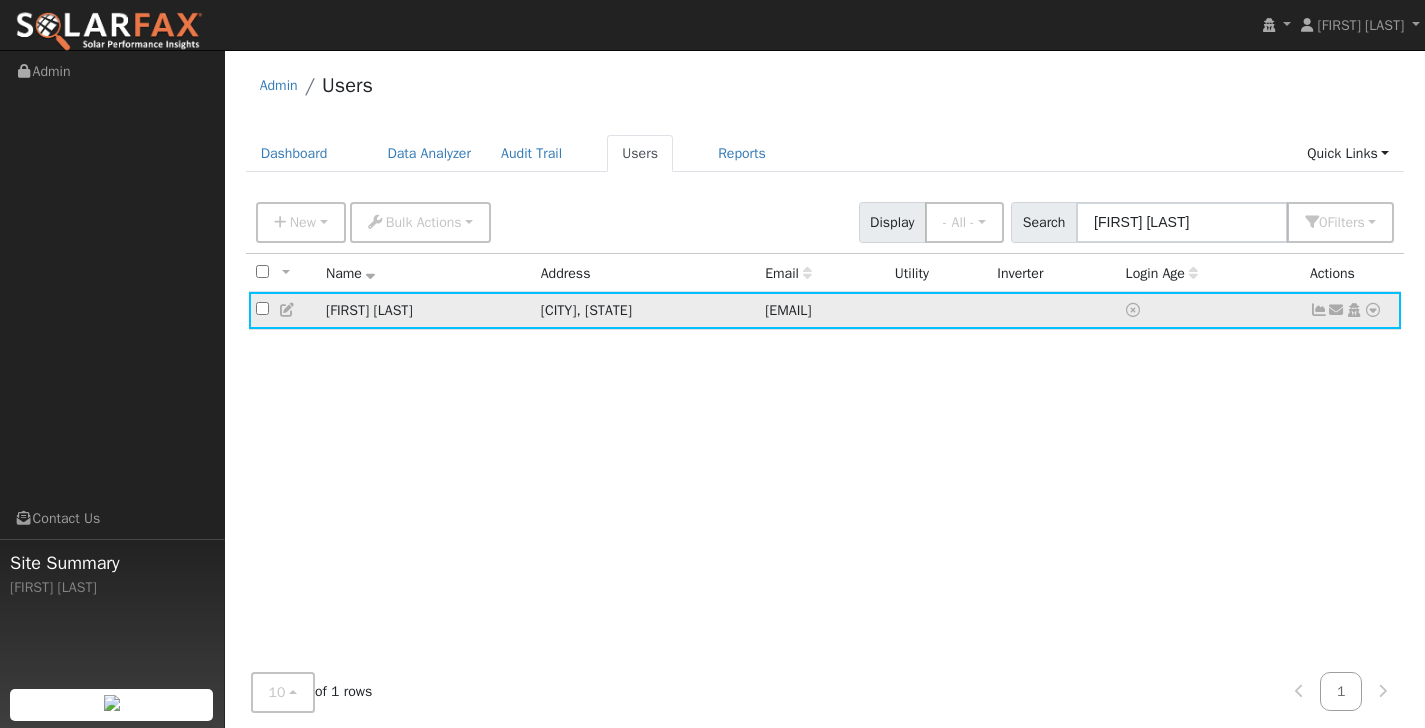 click on "Send Email... Copy a Link Reset Password Open Access  Data Analyzer  Reports Scenario Health Check Energy Audit Account Timeline User Audit Trail  Interval Data Import From CSV  Connect  Utility  Solar  Delete User" 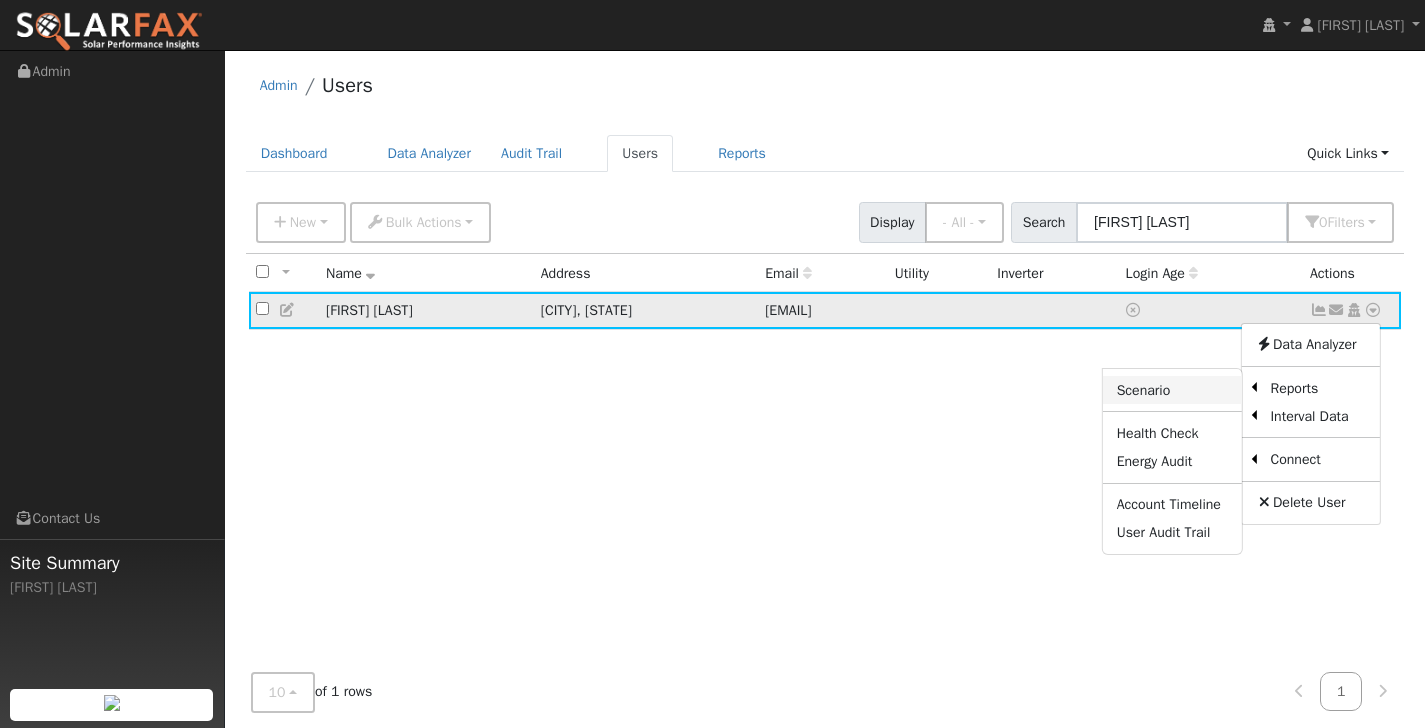 click on "Scenario" at bounding box center (1172, 390) 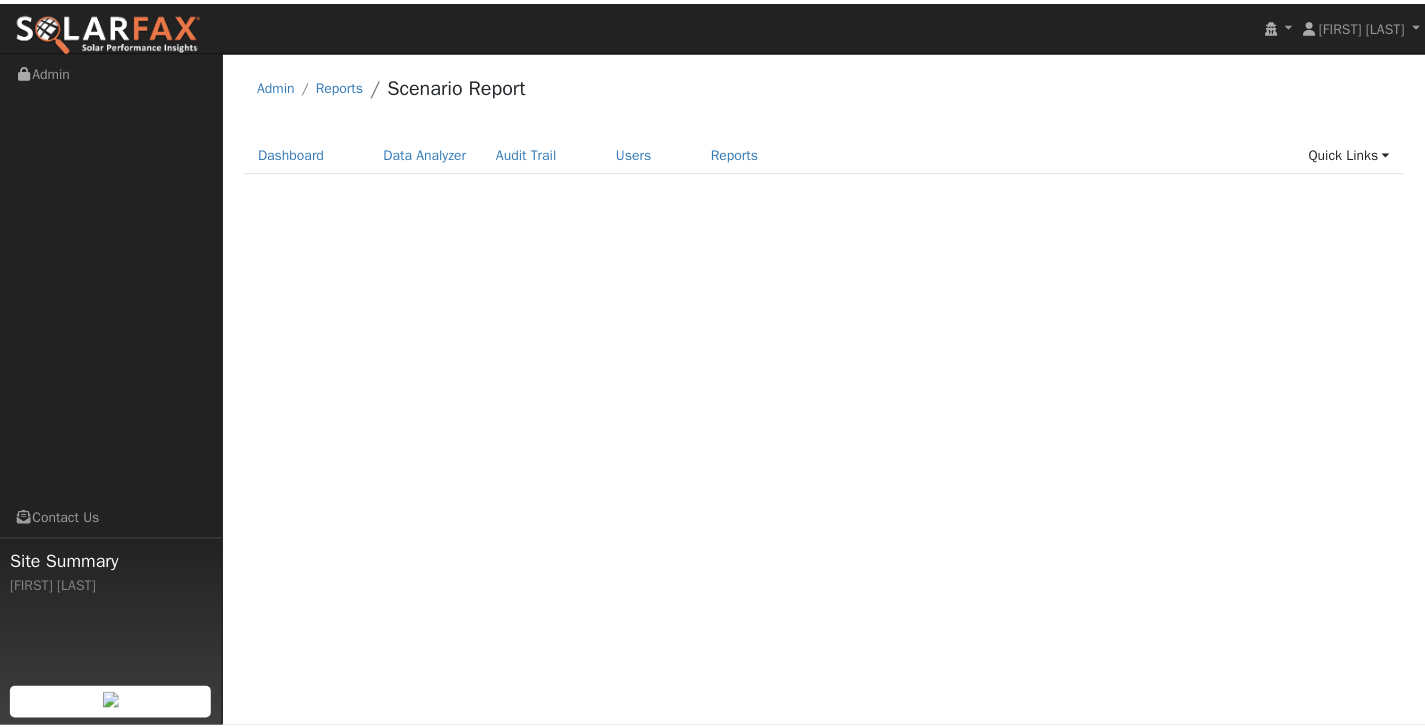 scroll, scrollTop: 0, scrollLeft: 0, axis: both 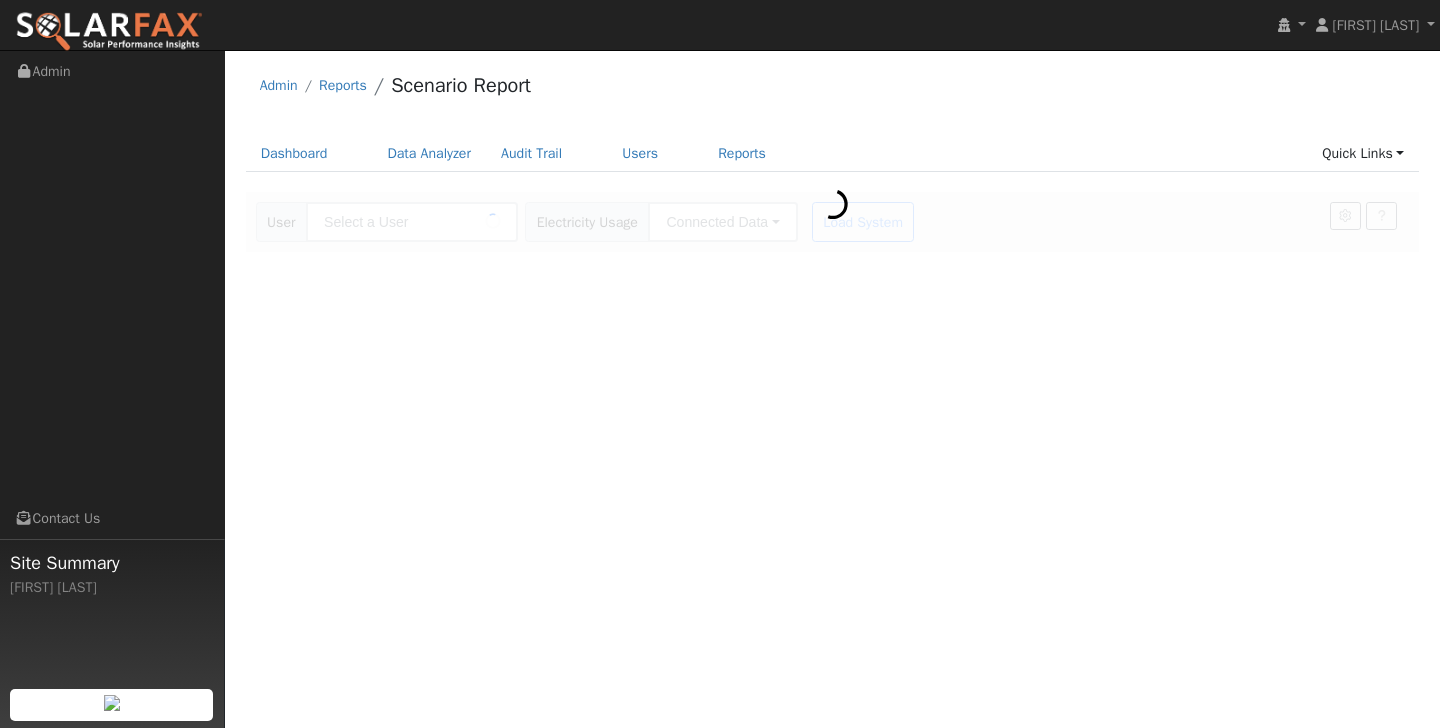 type on "[FIRST] [LAST]" 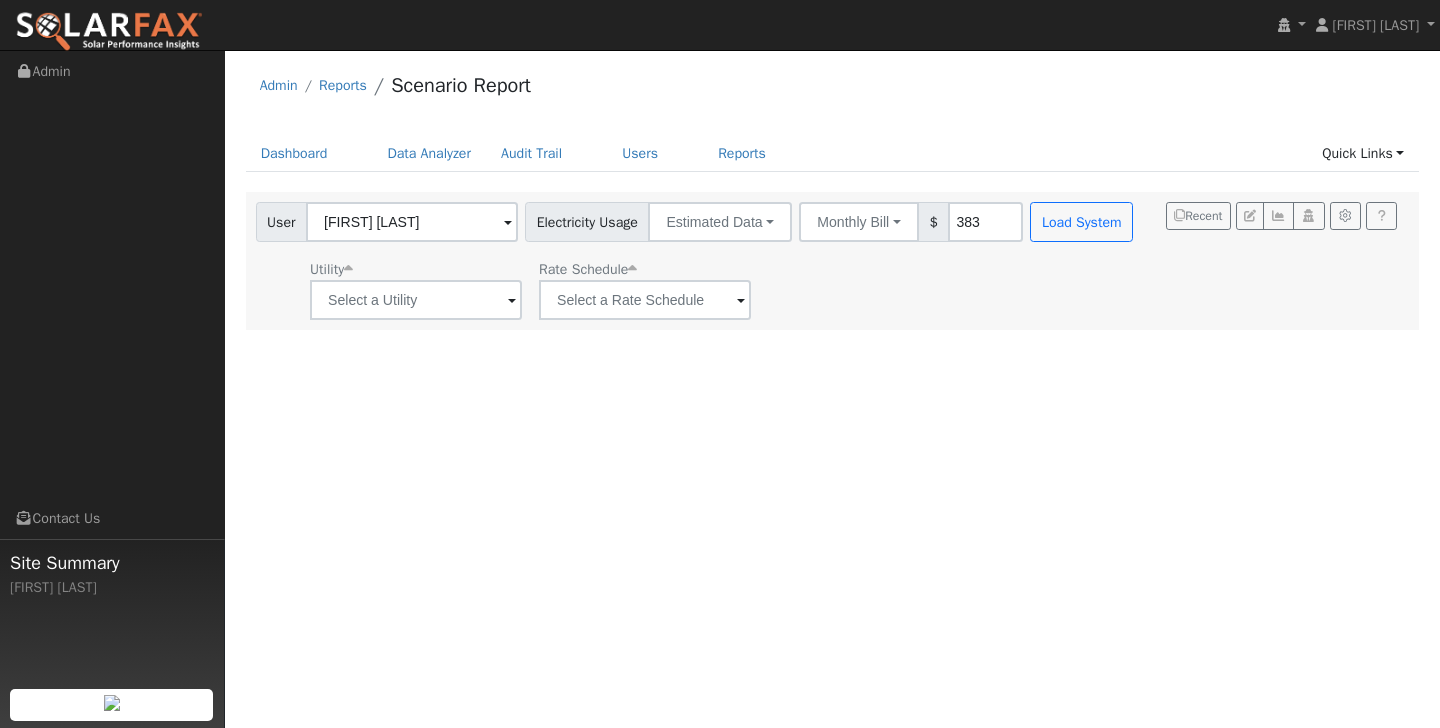 click on "User Profile First name Last name Email Email Notifications No Emails No Emails Weekly Emails Monthly Emails Cancel Save
Terms Of Service
Close
Login as User
Select a User
Admin
Reports
Scenario Report" at bounding box center (832, 389) 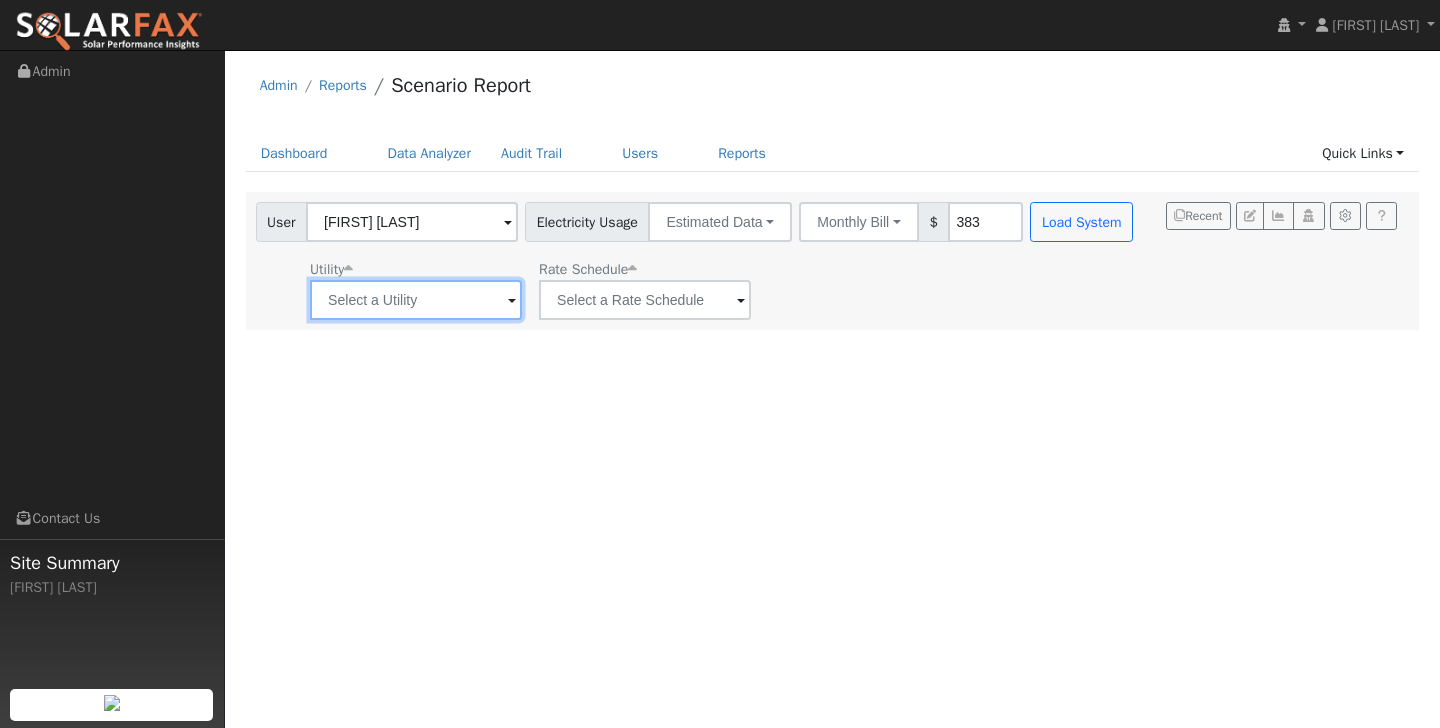click at bounding box center (416, 300) 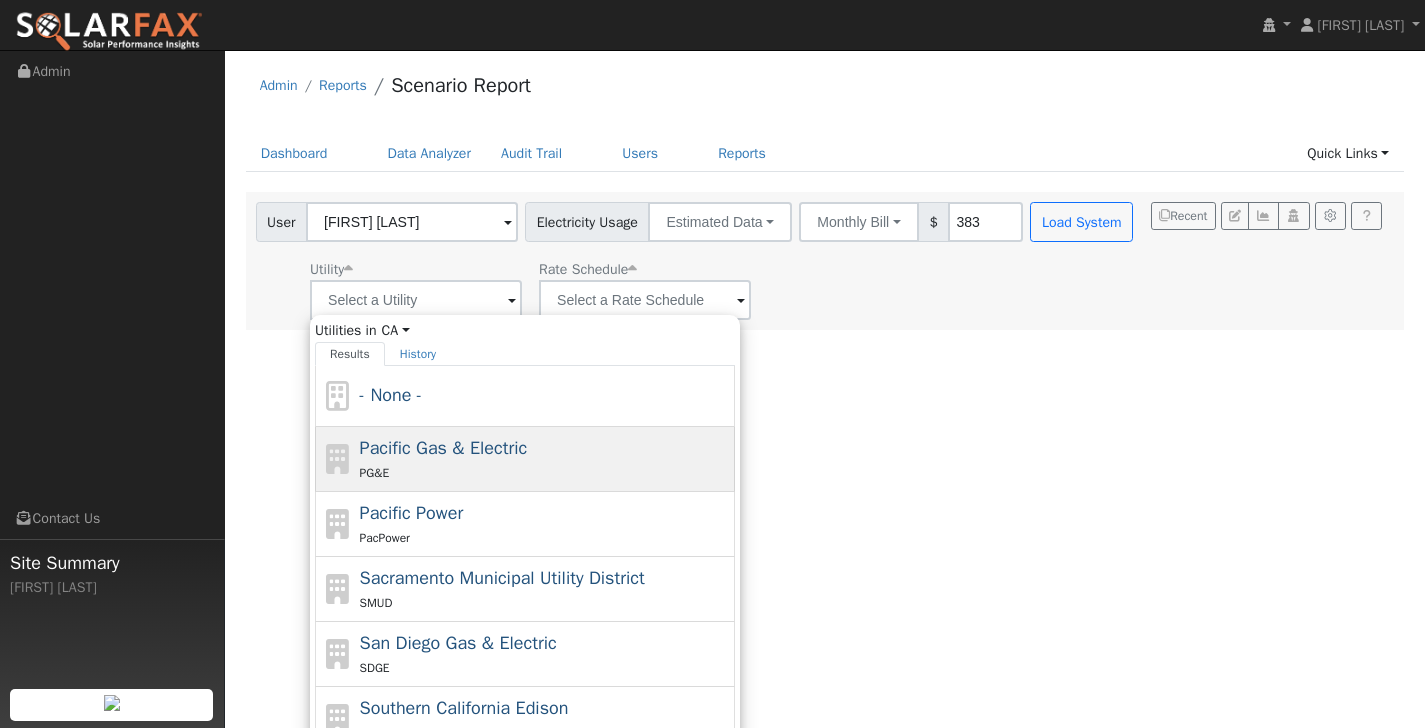 click on "Pacific Gas & Electric" at bounding box center [444, 448] 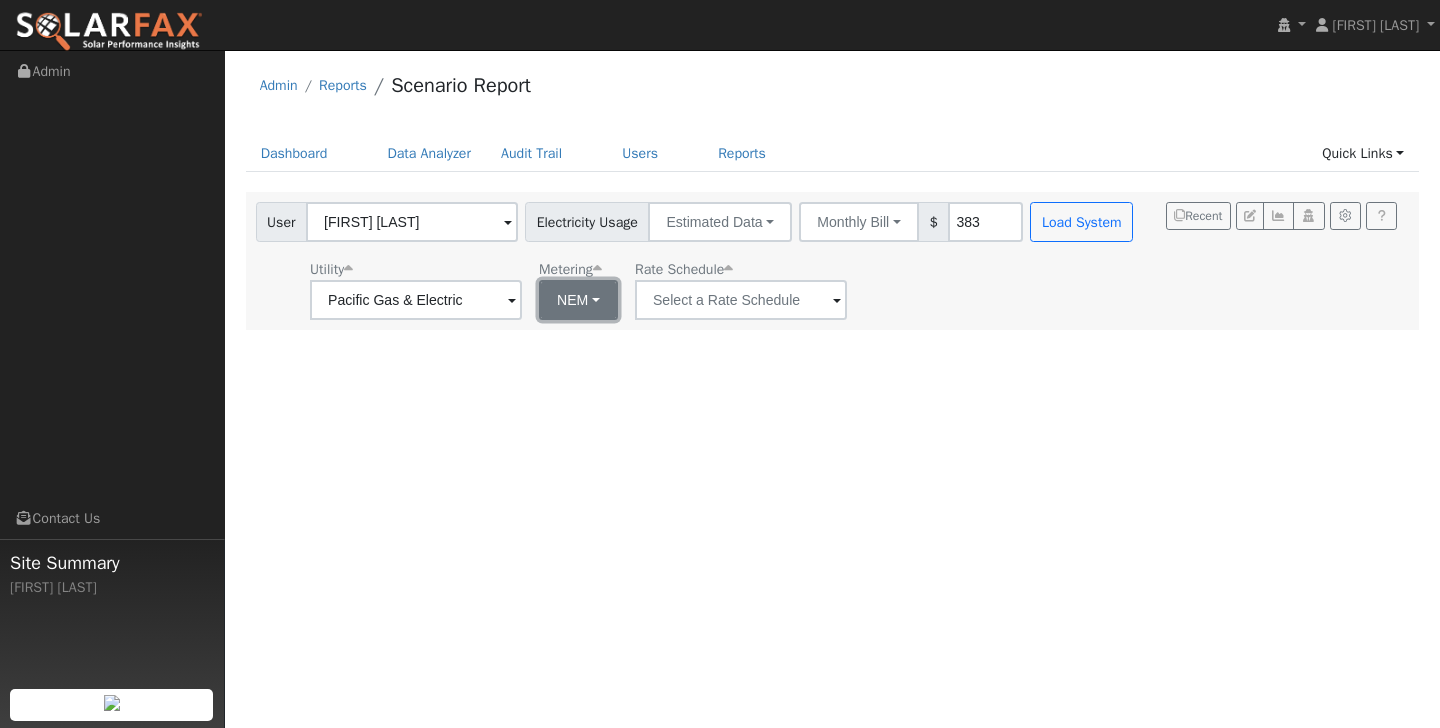 click on "NEM" at bounding box center [578, 300] 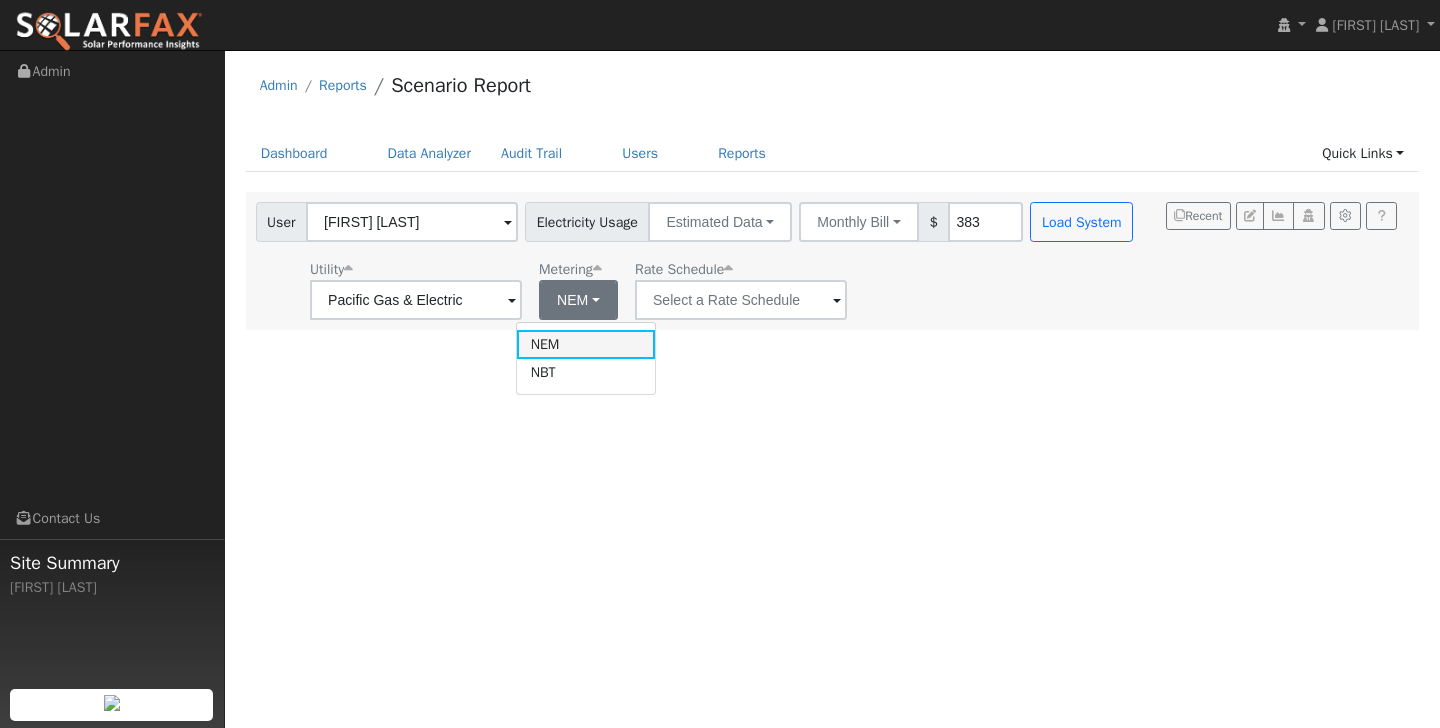 click on "NEM" at bounding box center [586, 344] 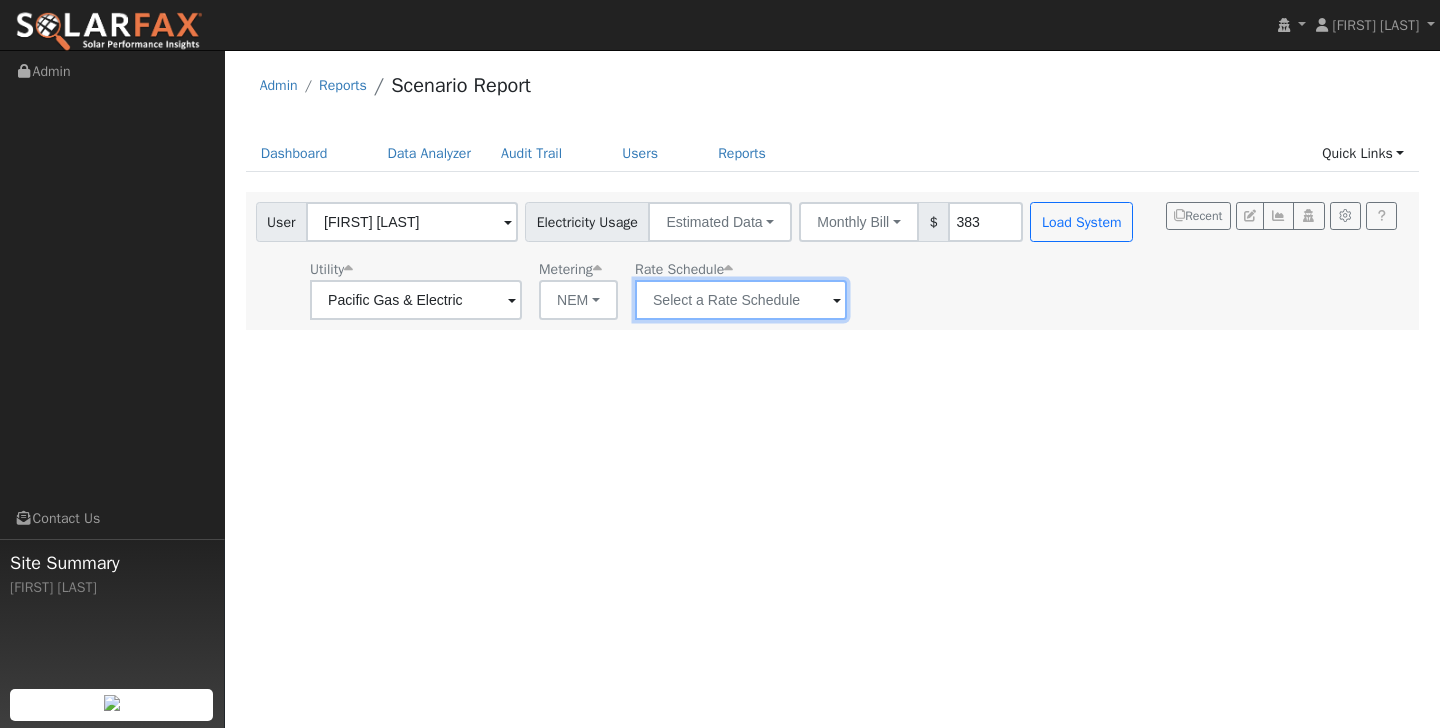 click at bounding box center [416, 300] 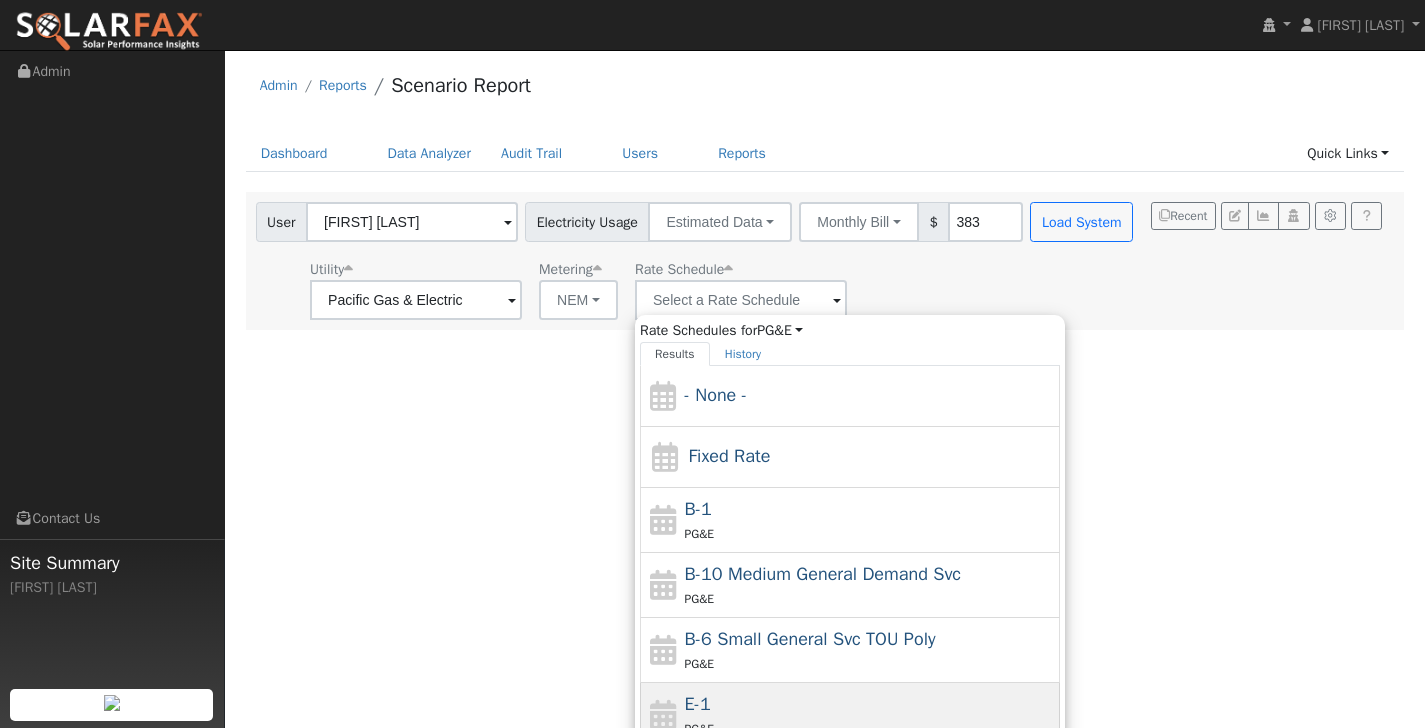 click on "E-1 PG&E" at bounding box center (870, 715) 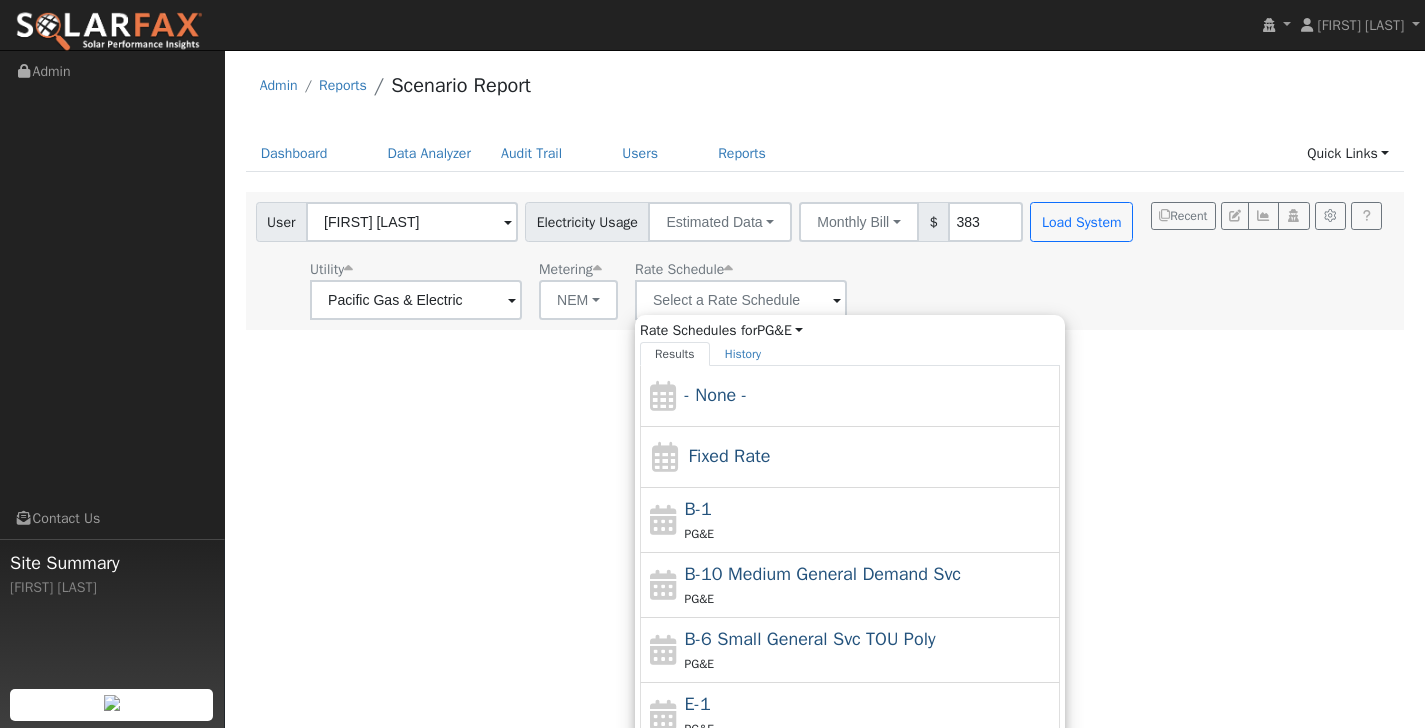 type on "E-1" 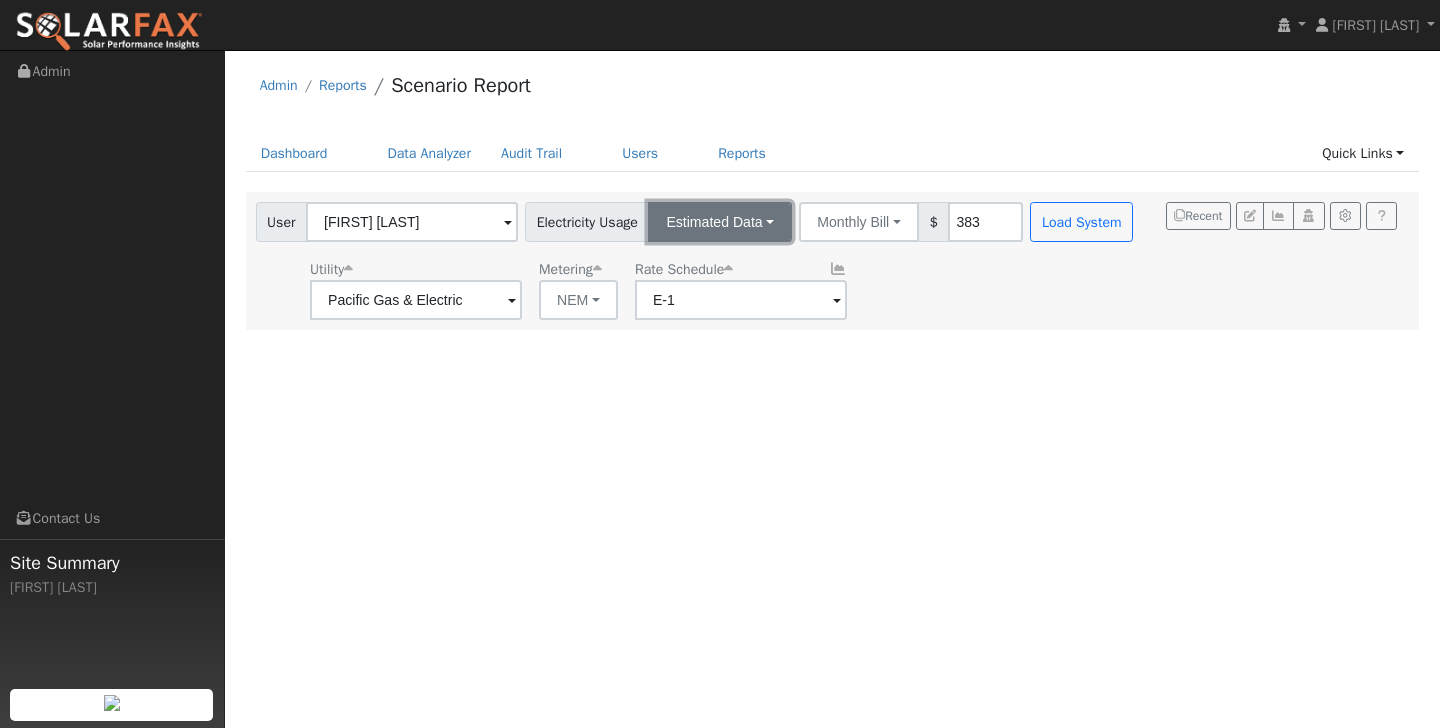 click on "Estimated Data" at bounding box center [720, 222] 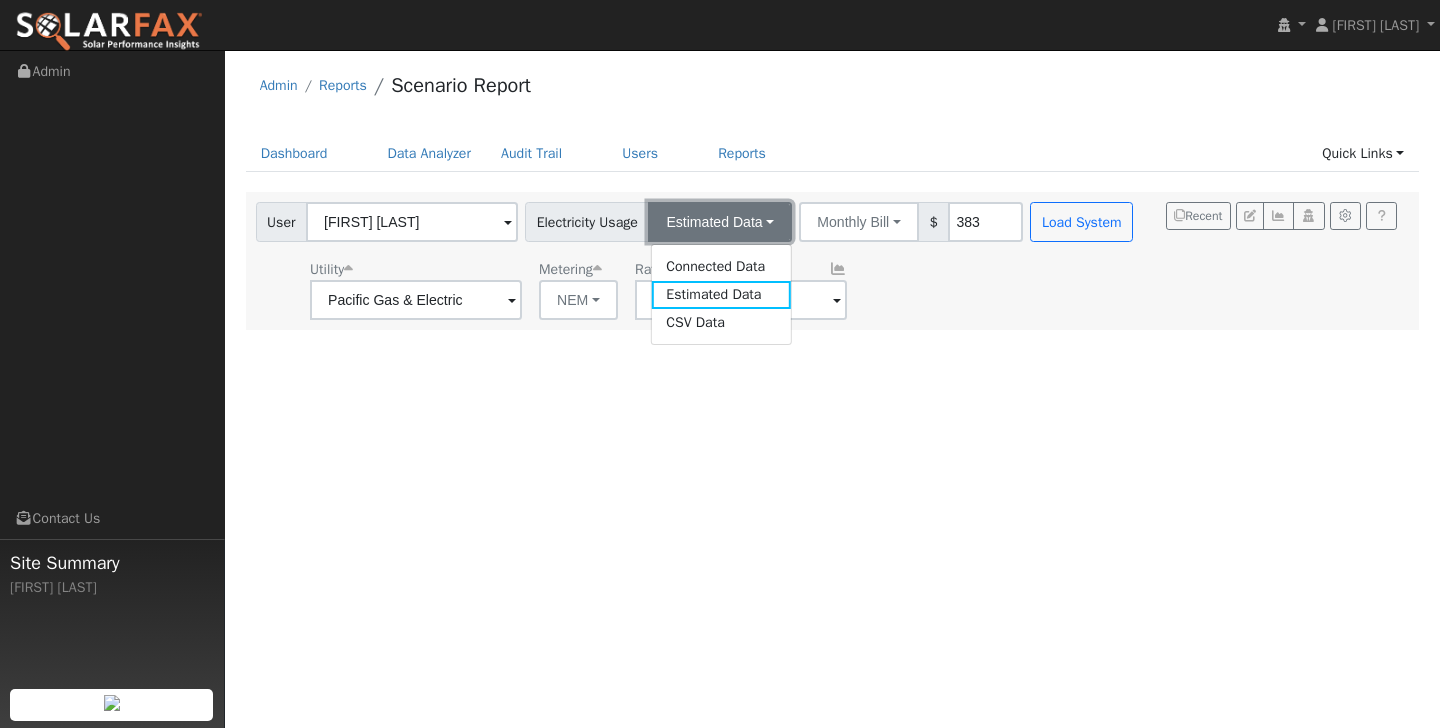 click on "Estimated Data" at bounding box center (720, 222) 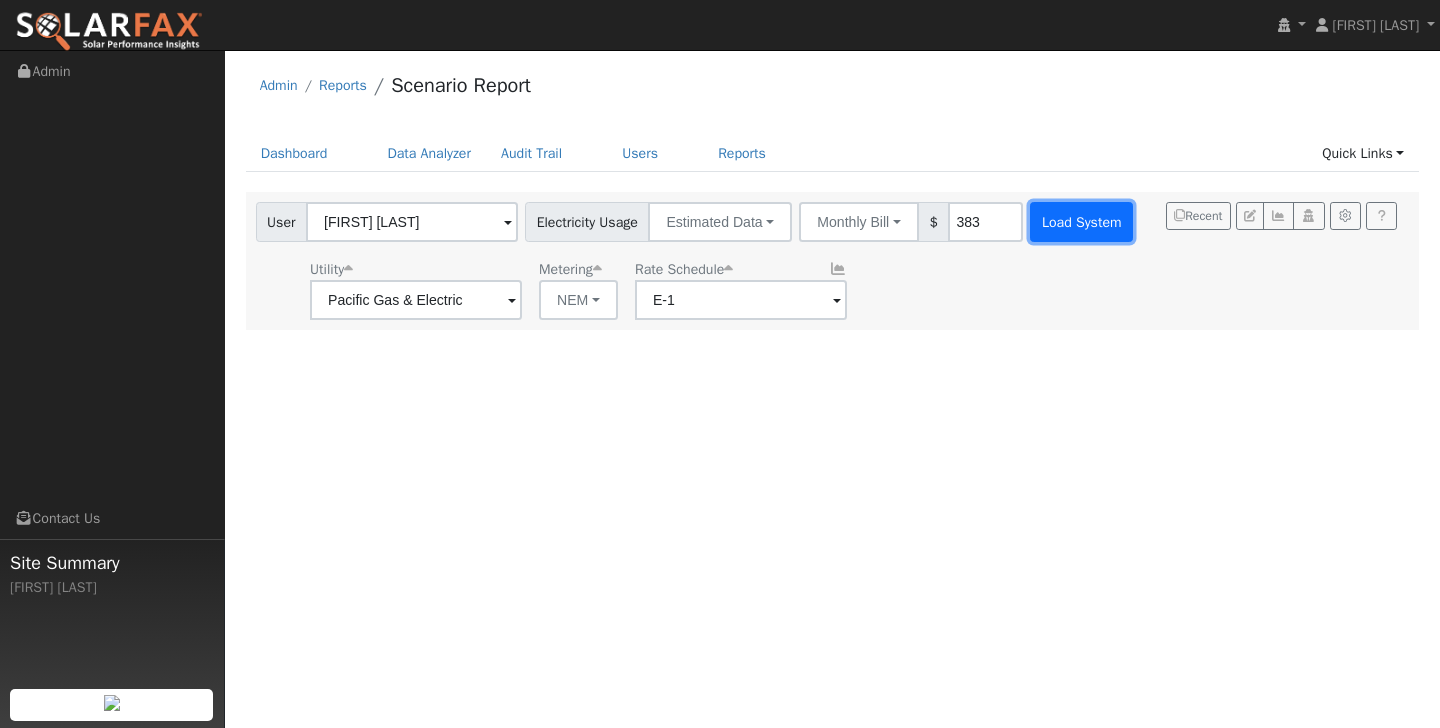 click on "Load System" at bounding box center [1081, 222] 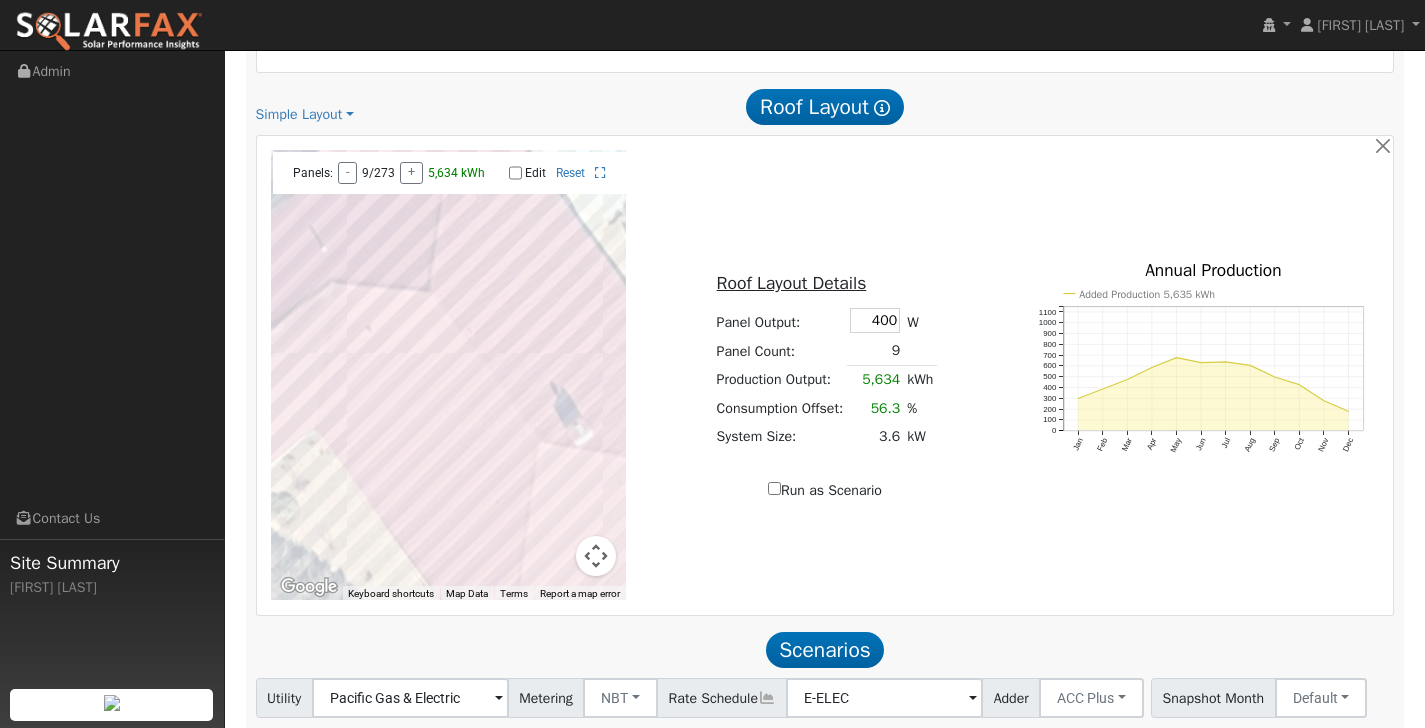 scroll, scrollTop: 1020, scrollLeft: 0, axis: vertical 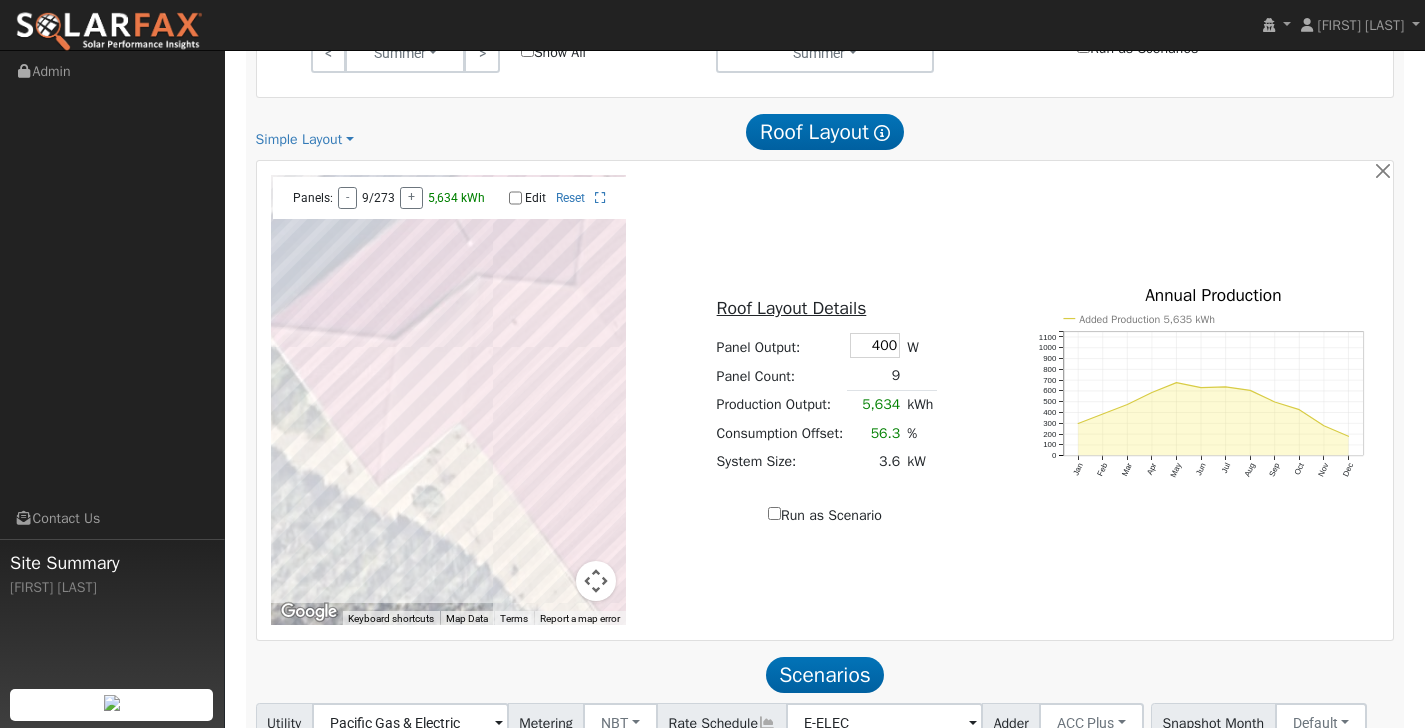 drag, startPoint x: 342, startPoint y: 382, endPoint x: 508, endPoint y: 355, distance: 168.18144 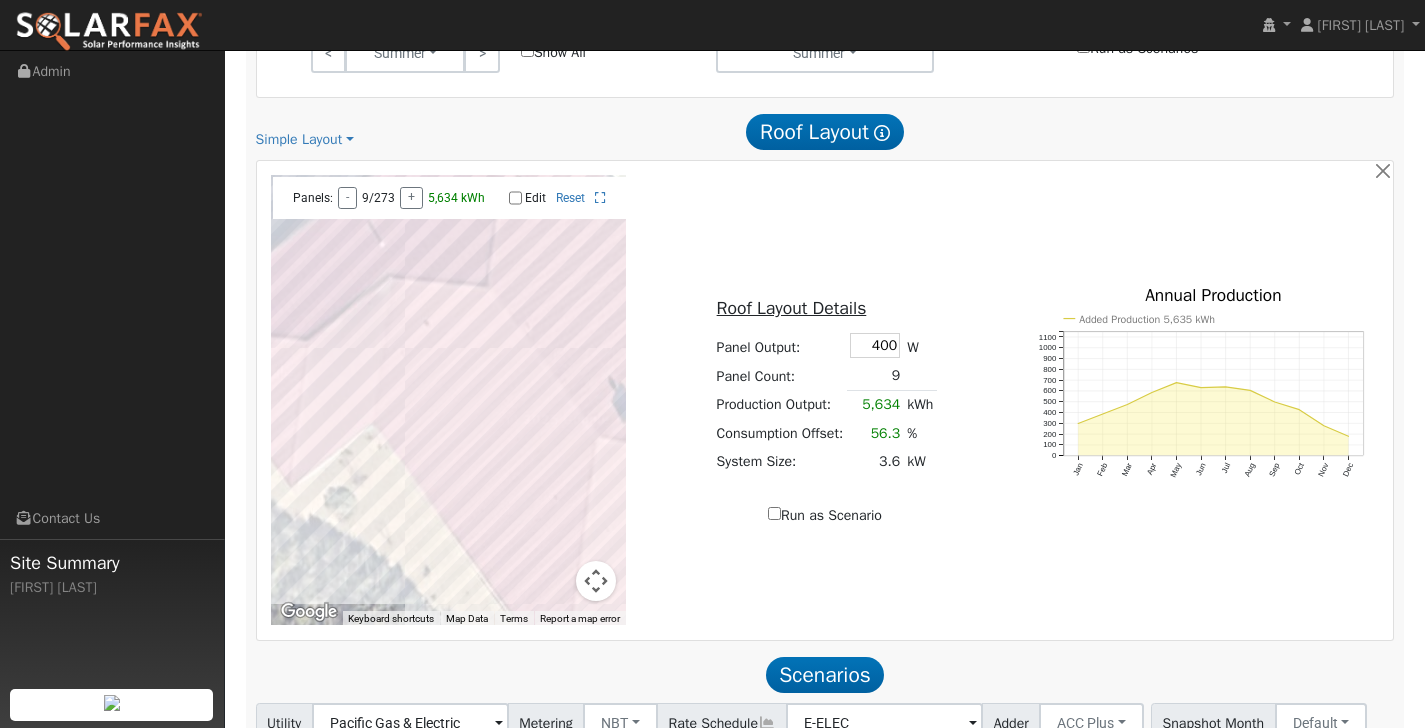 drag, startPoint x: 426, startPoint y: 362, endPoint x: 317, endPoint y: 355, distance: 109.22454 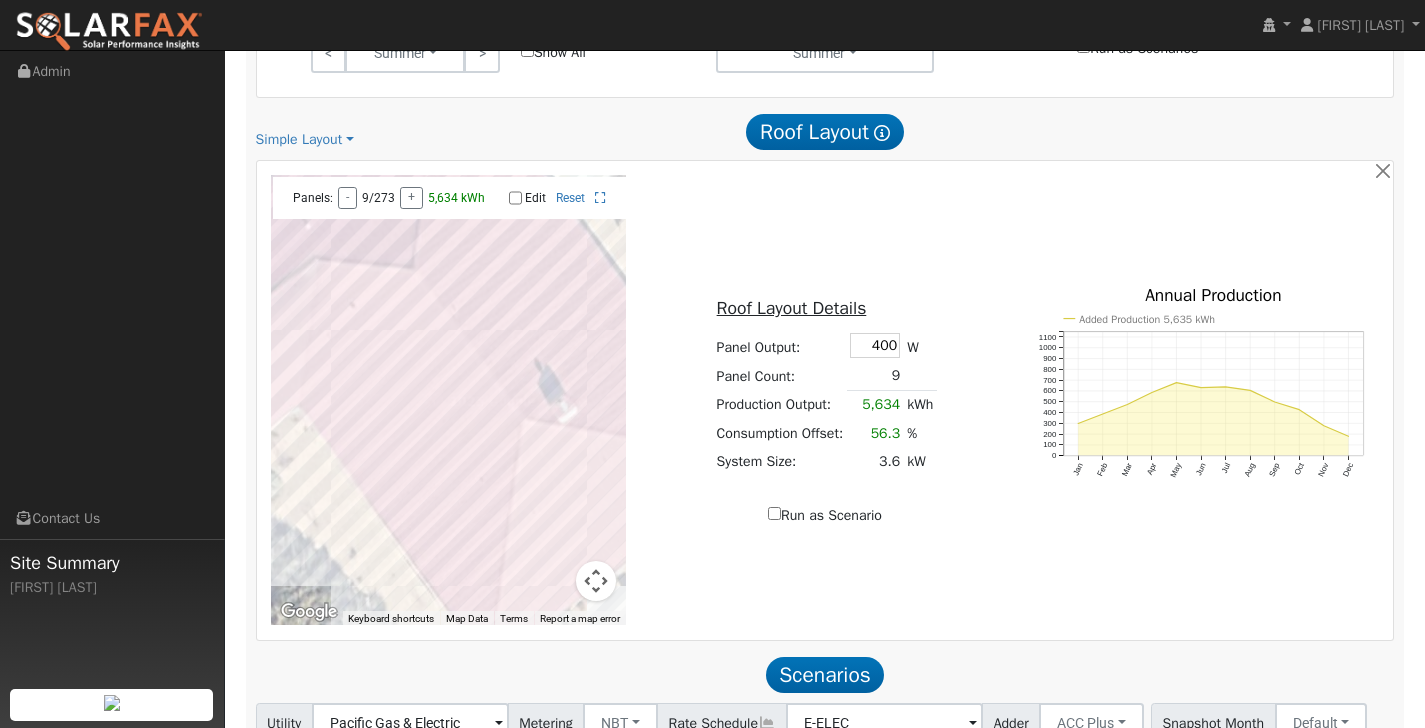 drag, startPoint x: 515, startPoint y: 408, endPoint x: 482, endPoint y: 394, distance: 35.846897 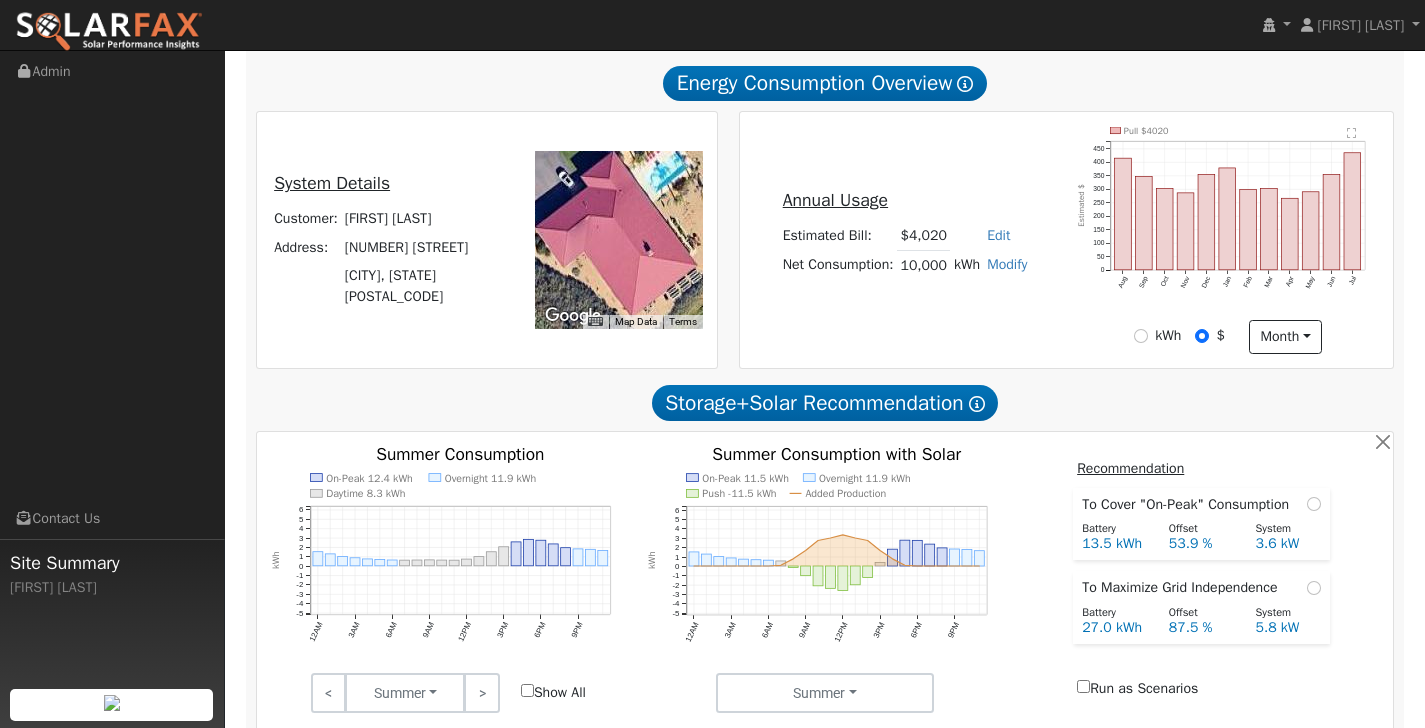 scroll, scrollTop: 379, scrollLeft: 0, axis: vertical 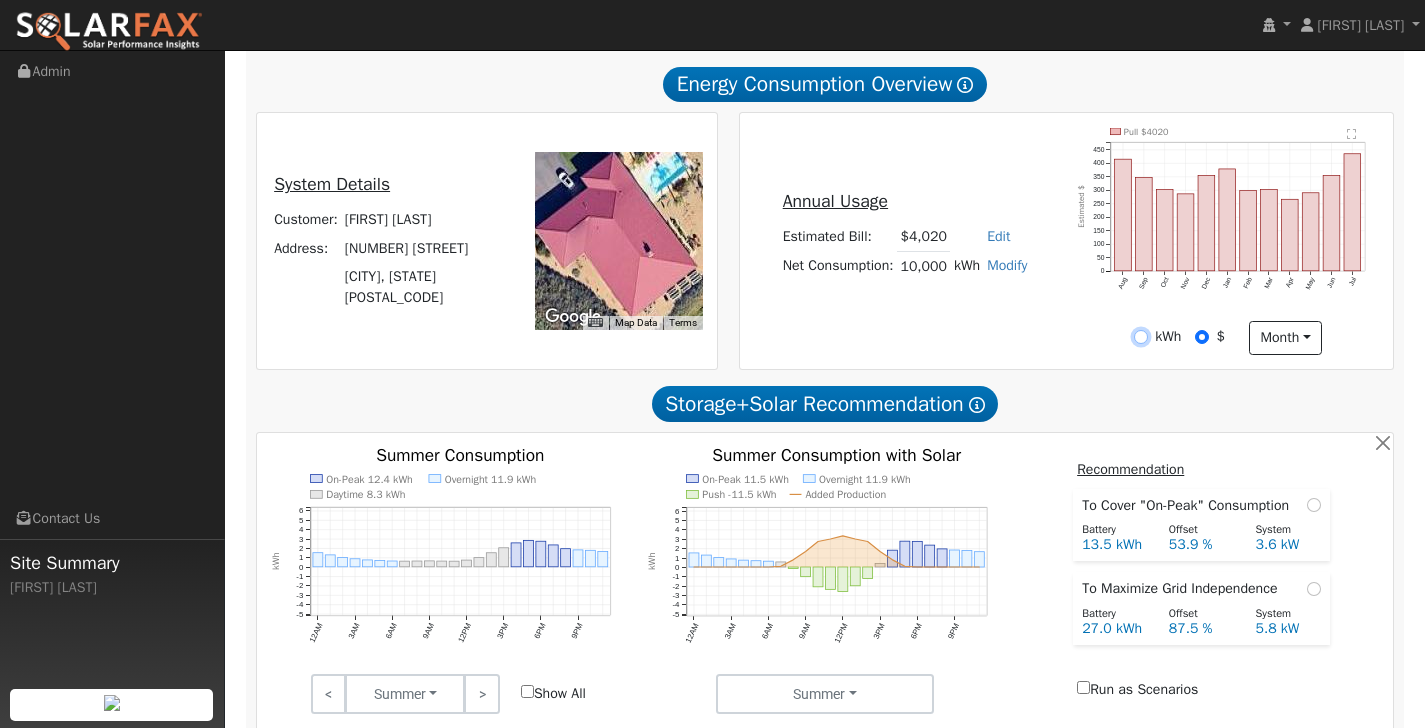 click on "kWh" at bounding box center (1141, 337) 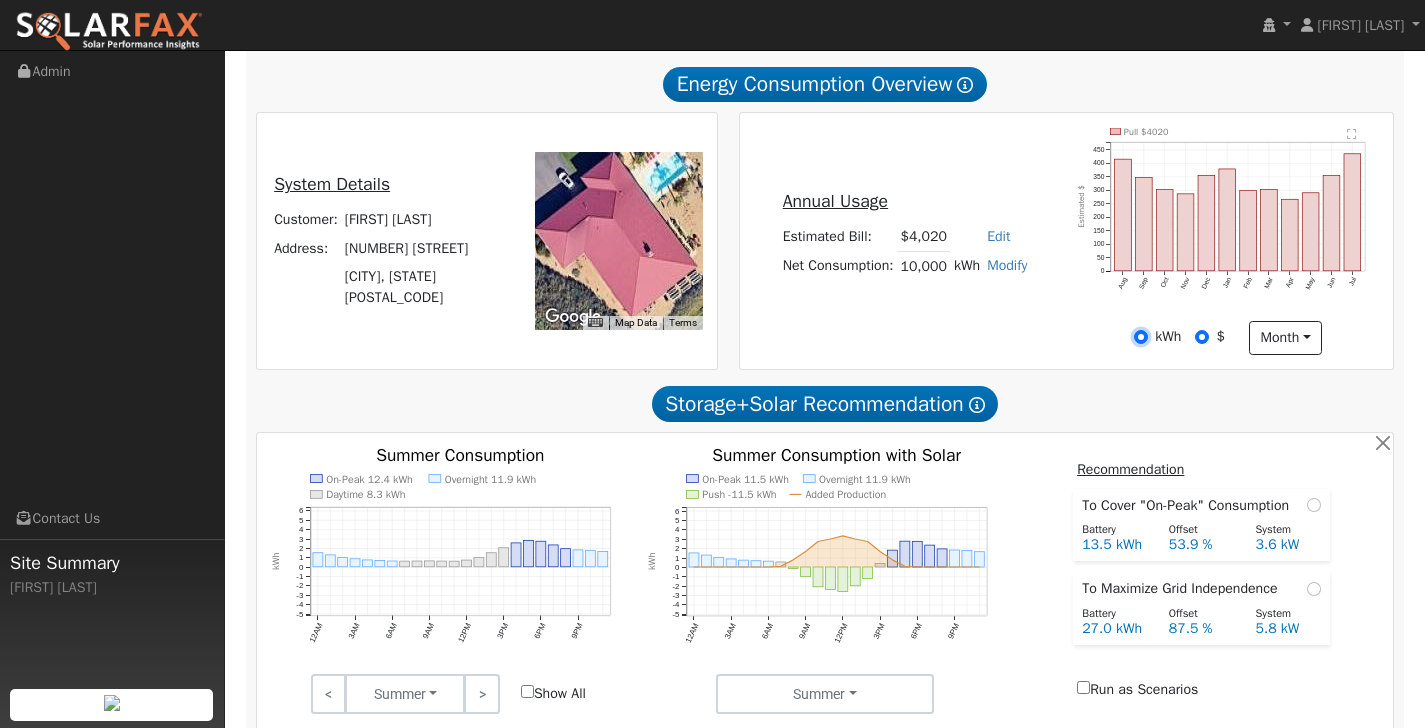 radio on "true" 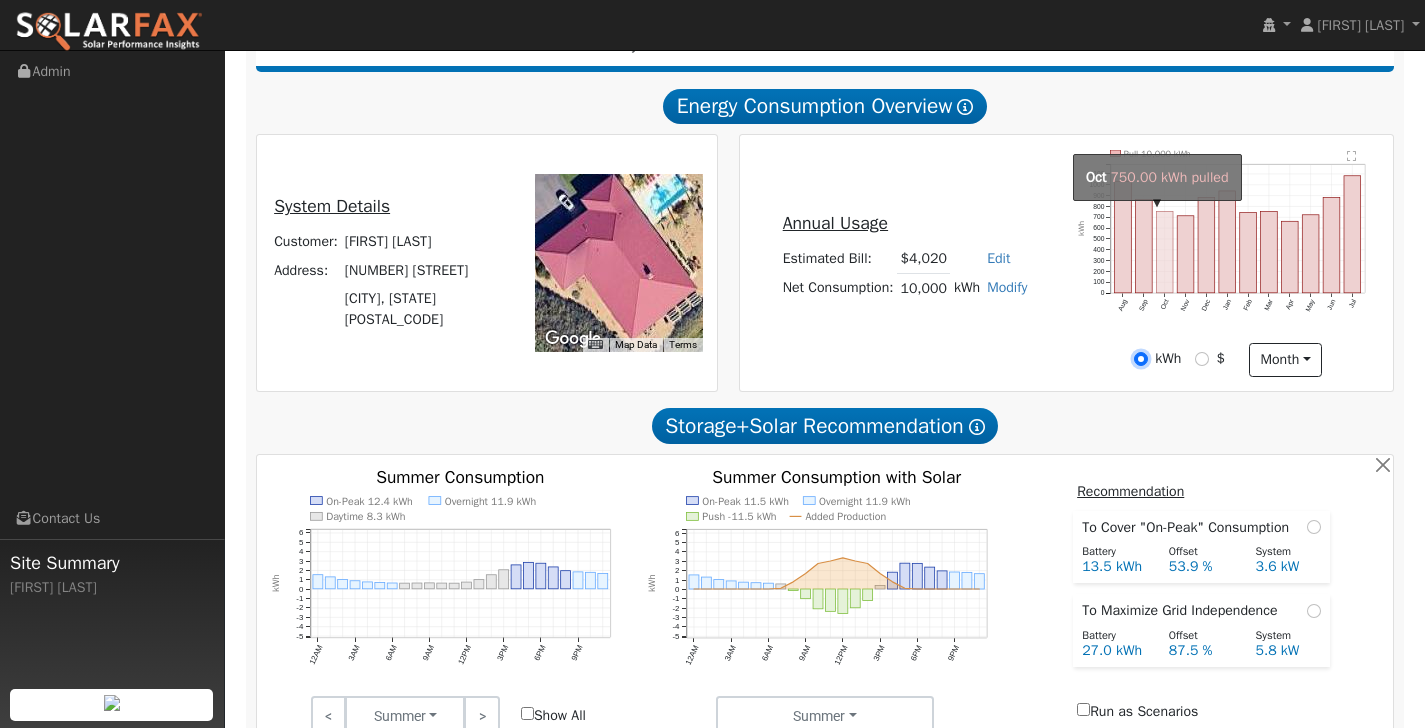 scroll, scrollTop: 112, scrollLeft: 0, axis: vertical 